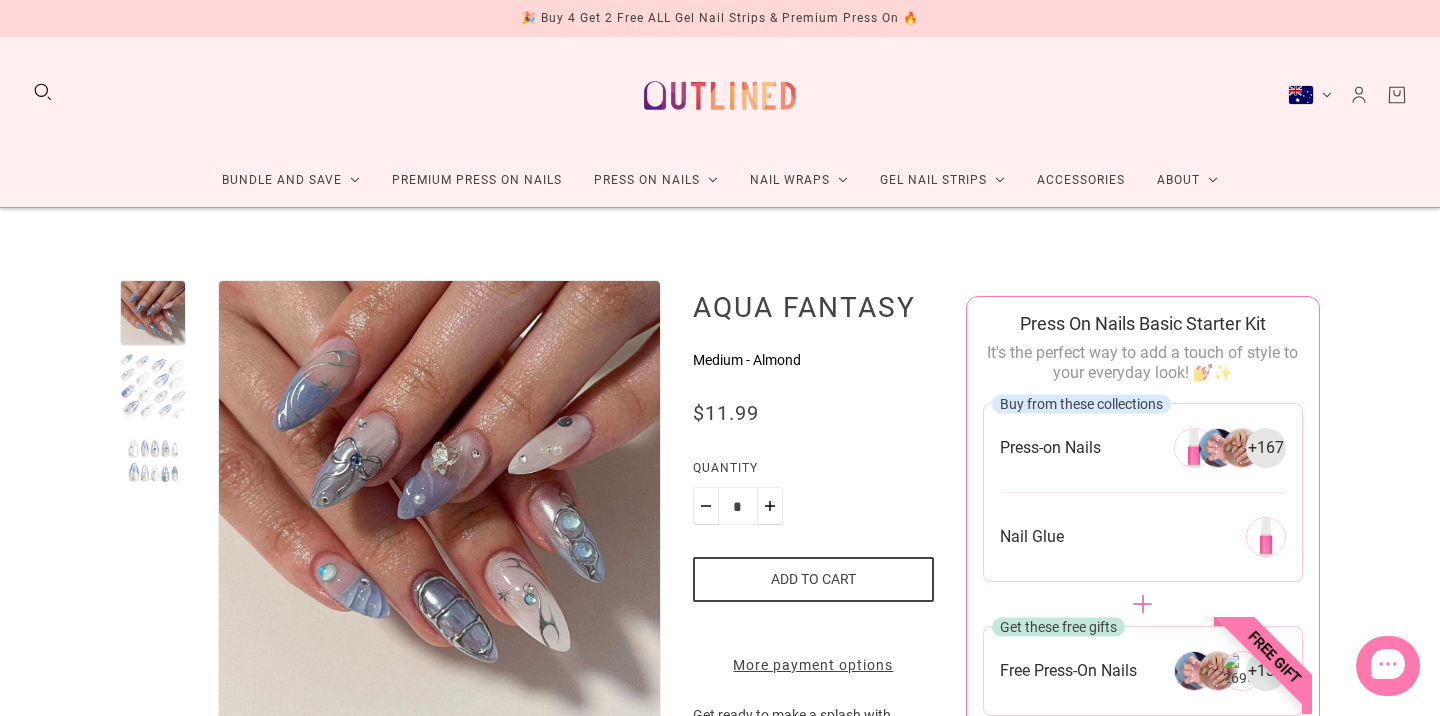 scroll, scrollTop: 171, scrollLeft: 0, axis: vertical 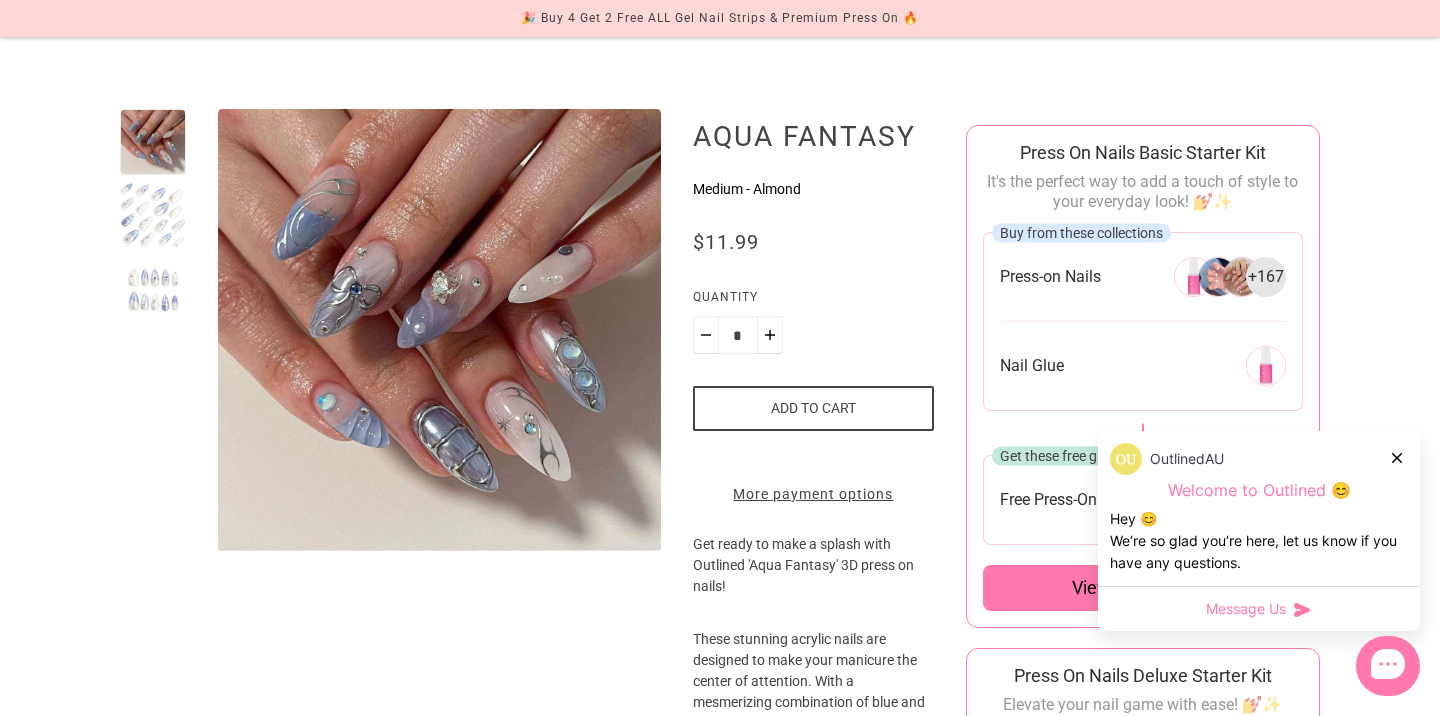 click at bounding box center [153, 216] 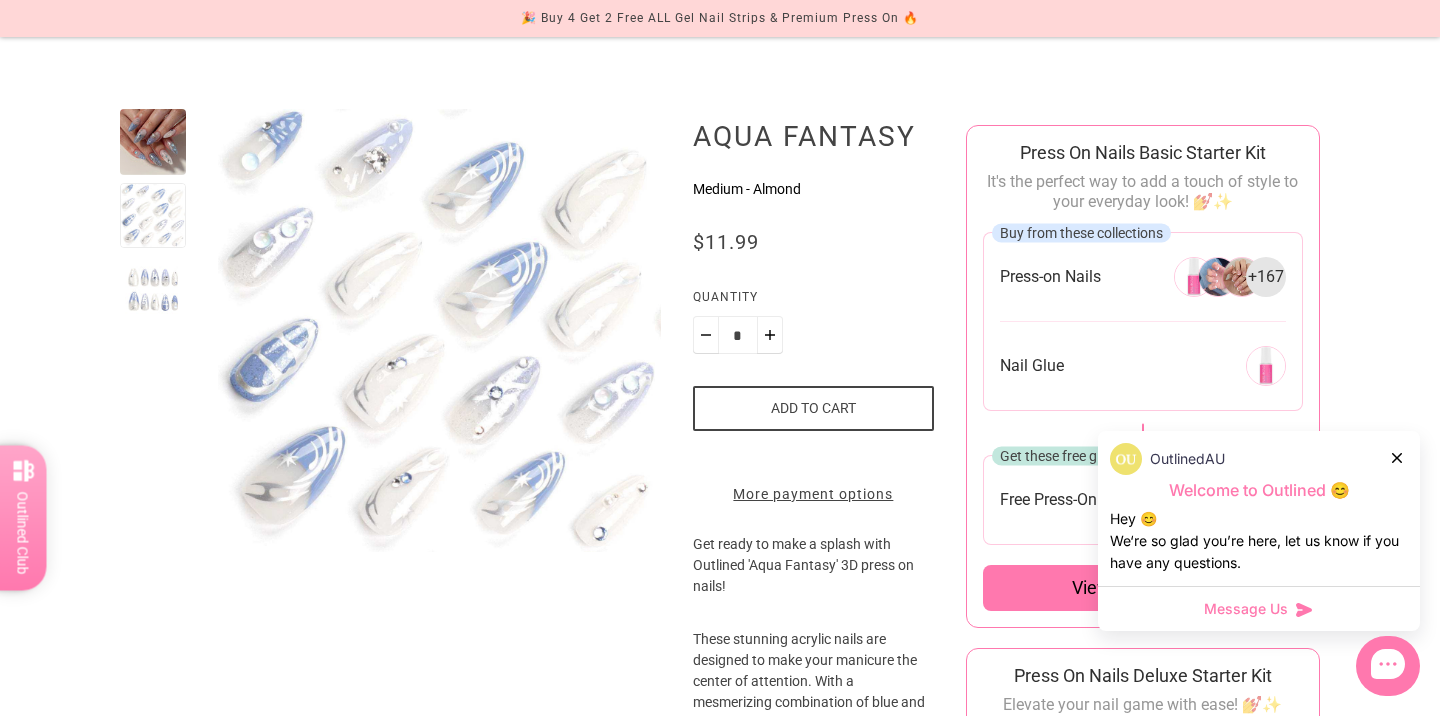 click at bounding box center (153, 142) 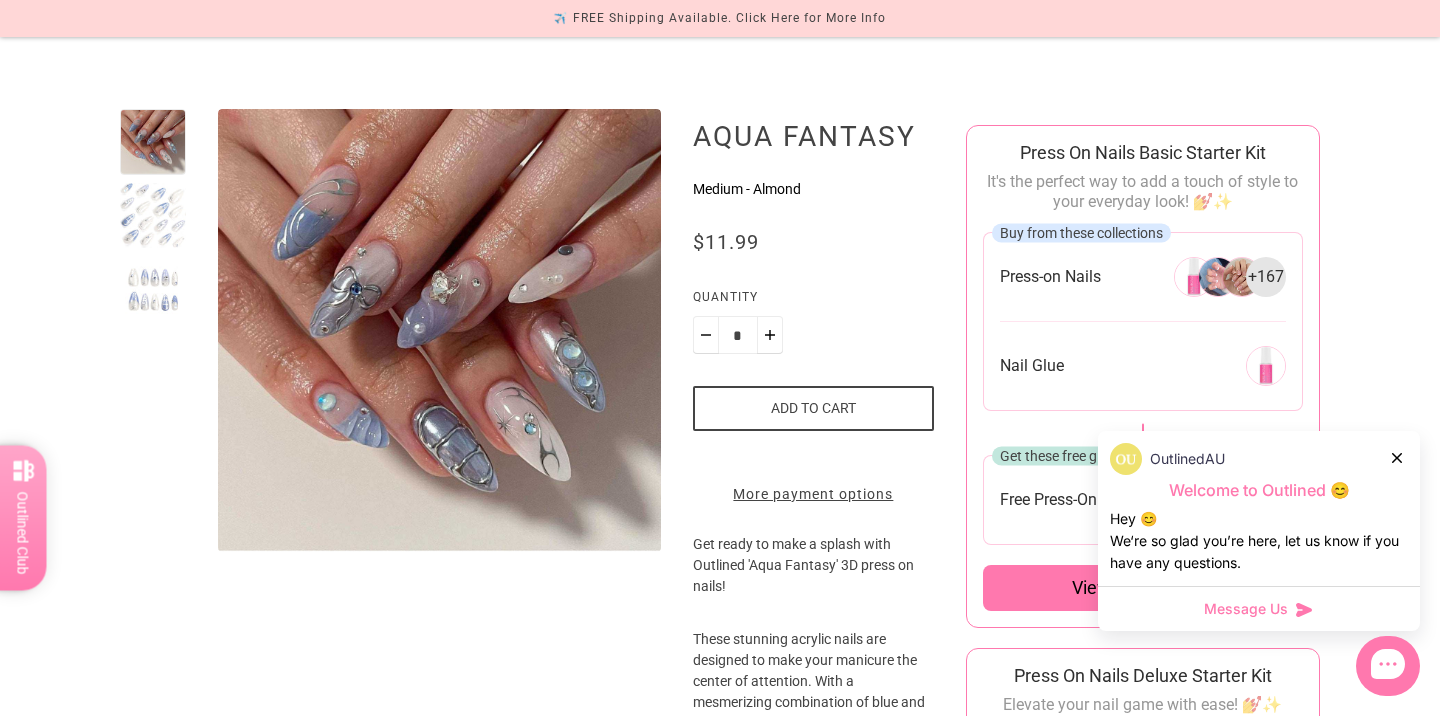 click on "Message Us" at bounding box center (1246, 609) 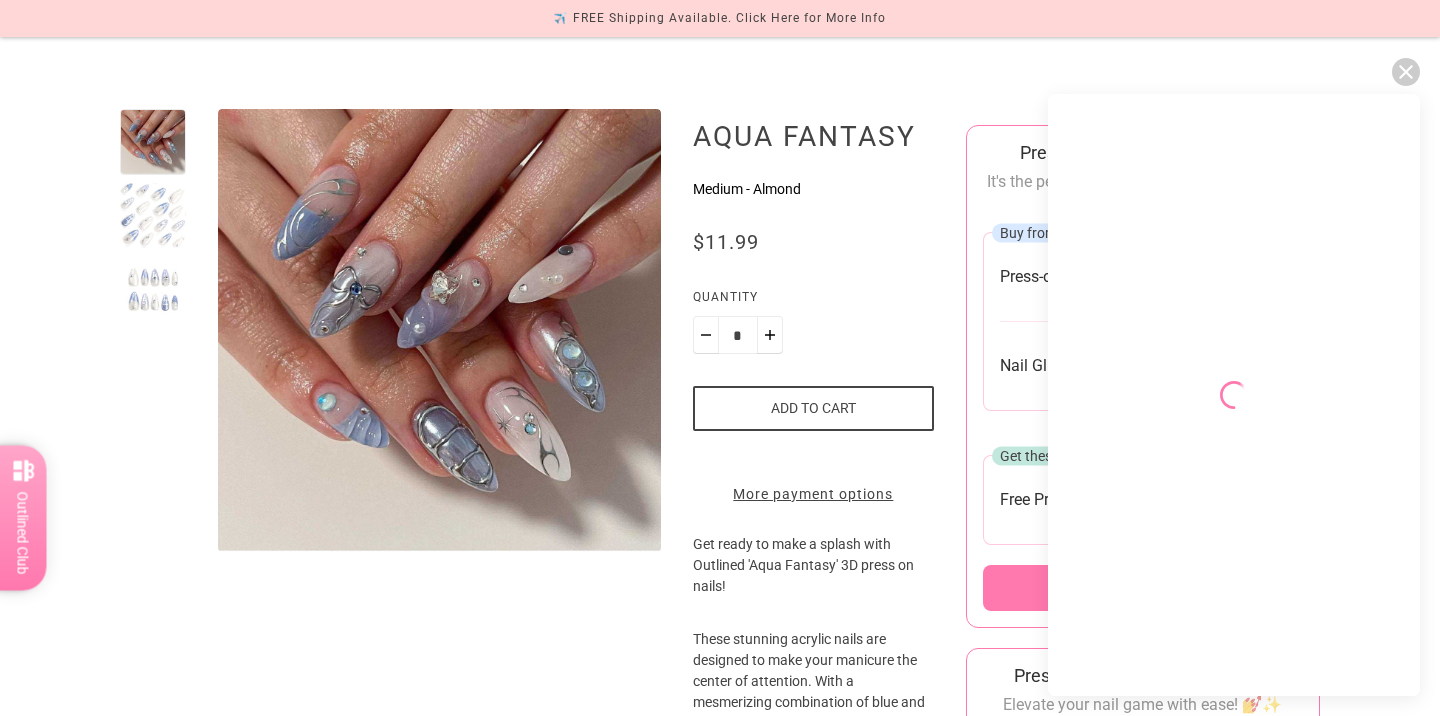 scroll, scrollTop: 0, scrollLeft: 0, axis: both 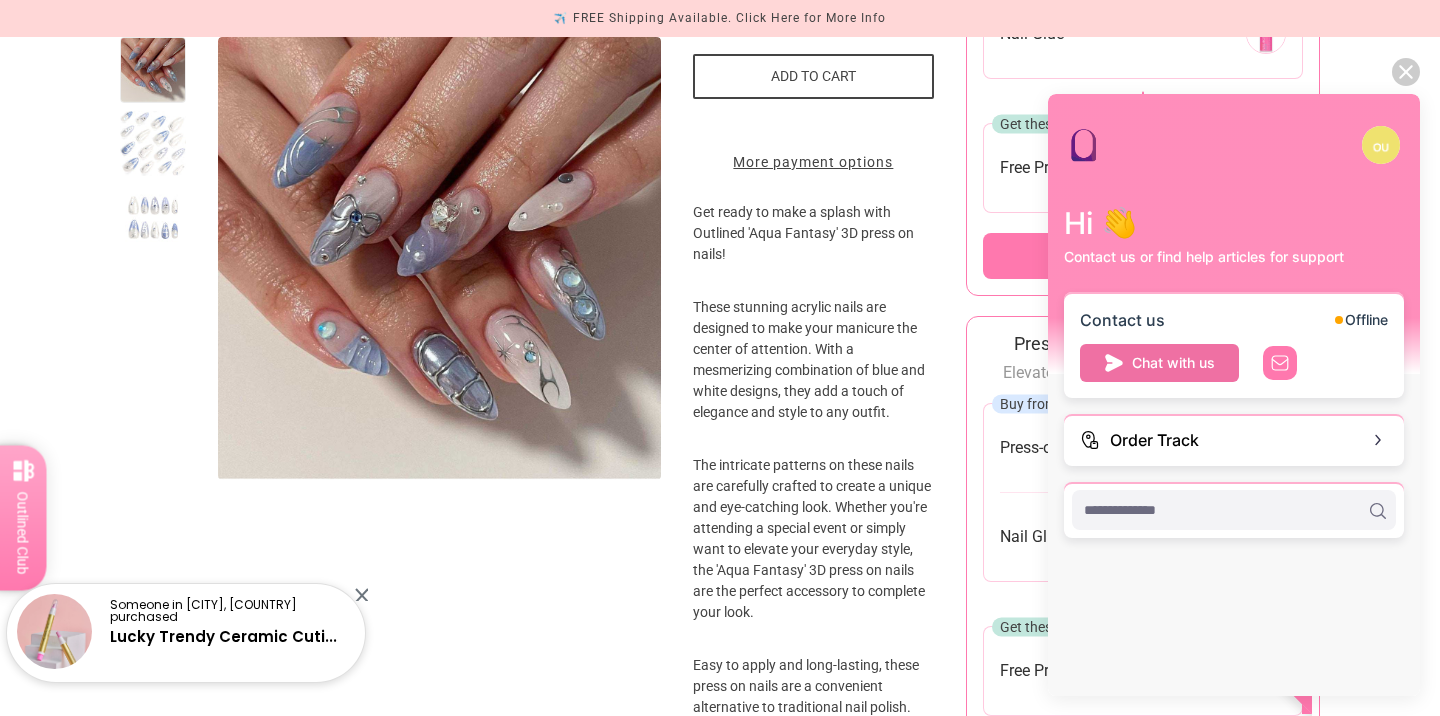 click on "Chat with us" at bounding box center (1173, 363) 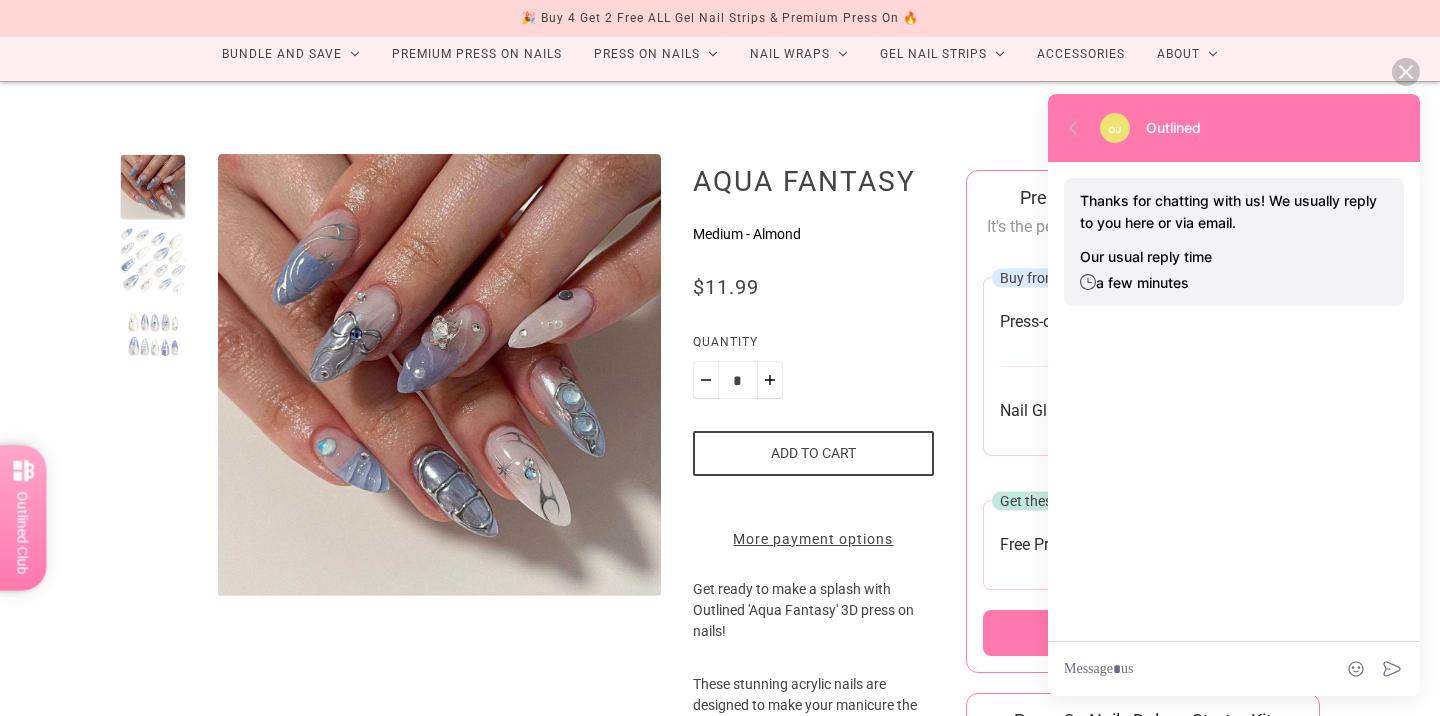 scroll, scrollTop: 120, scrollLeft: 0, axis: vertical 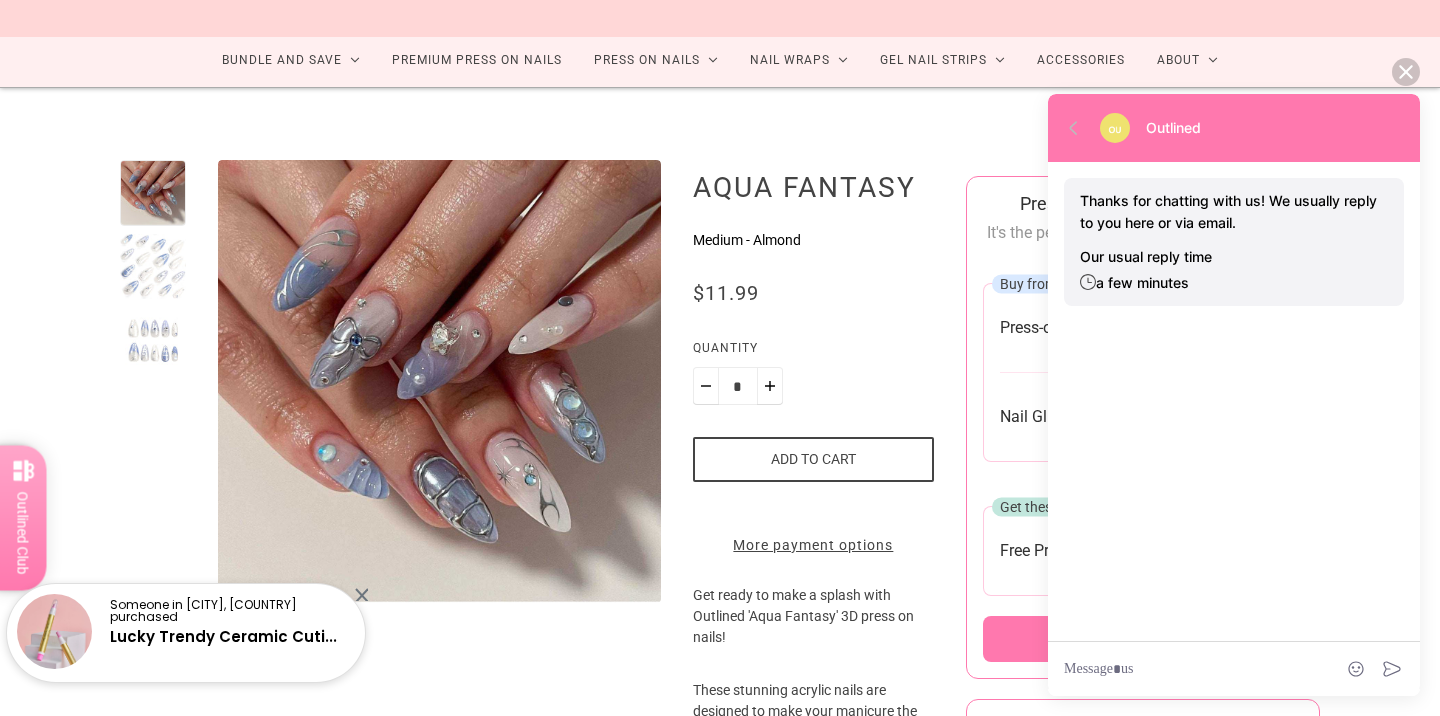 click at bounding box center [1181, 669] 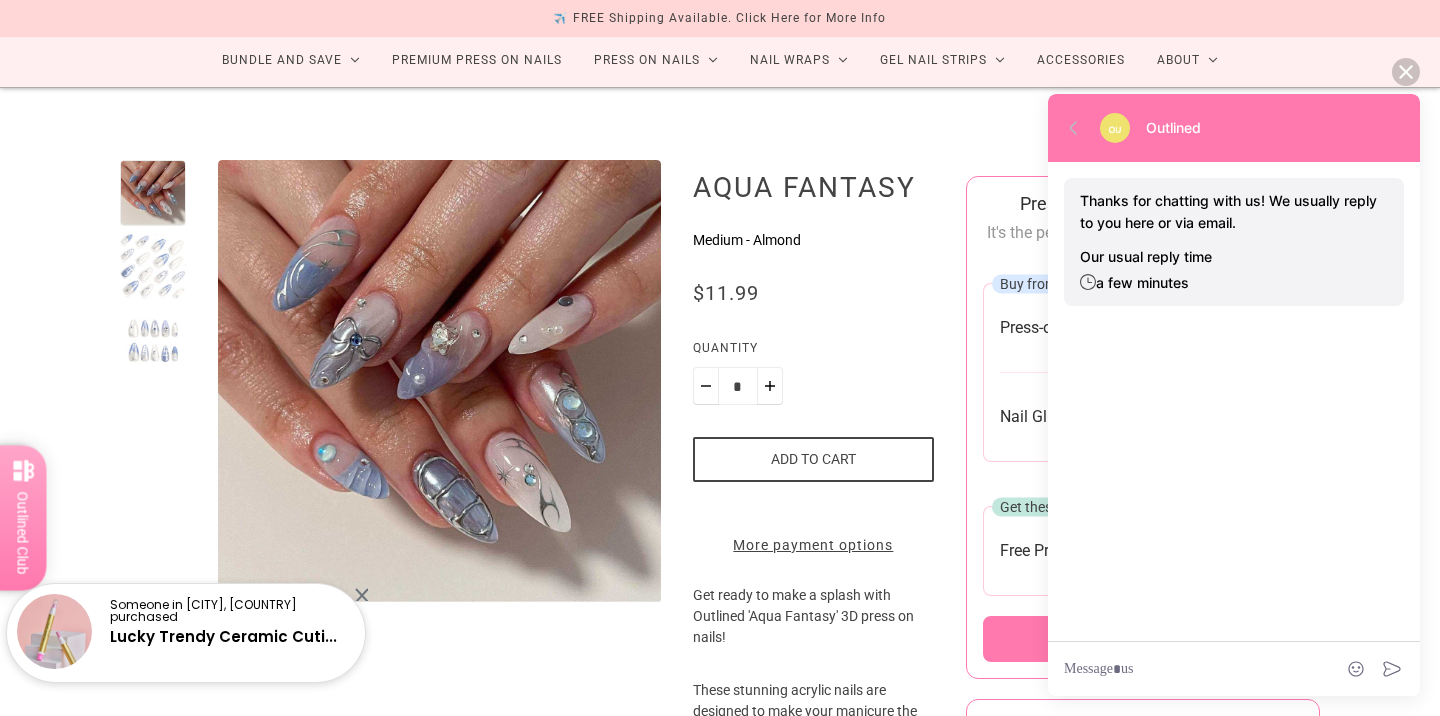 type 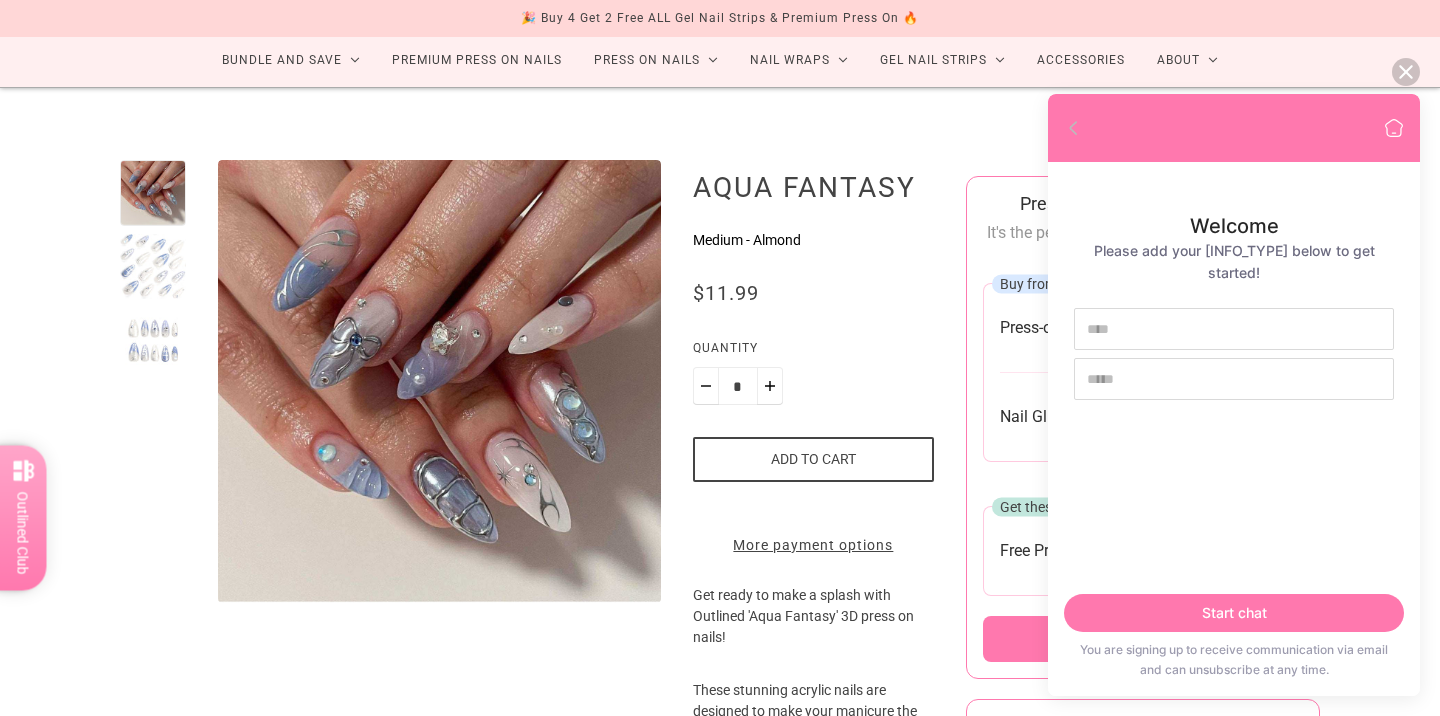 click at bounding box center (1074, 128) 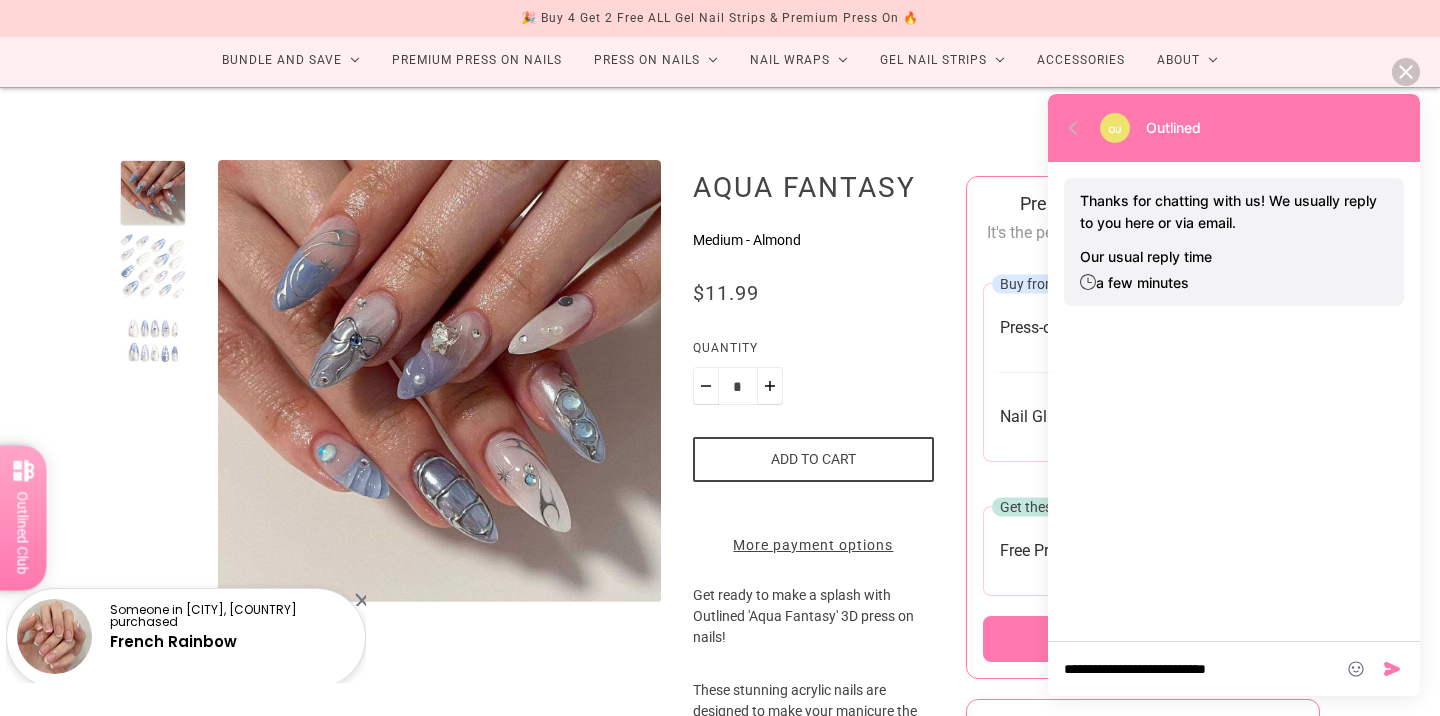 click on "Bundle and Save
Press On Nail Bundles
Press On Nails Bundles
Kids Press On Nails Bundles
Nail Wrap Bundles
Nail Wrap Bundles
Kids Nail Wrap Bundles
Semi Cured Gel Strip Bundles
Semi Cured Gel Strip Bundles
100% Cured Gel Strip Bundles
100% Cured Gel Strip Bundles
Premium Press On Nails Press On Nails
Manicure
Pedicure
Kids" 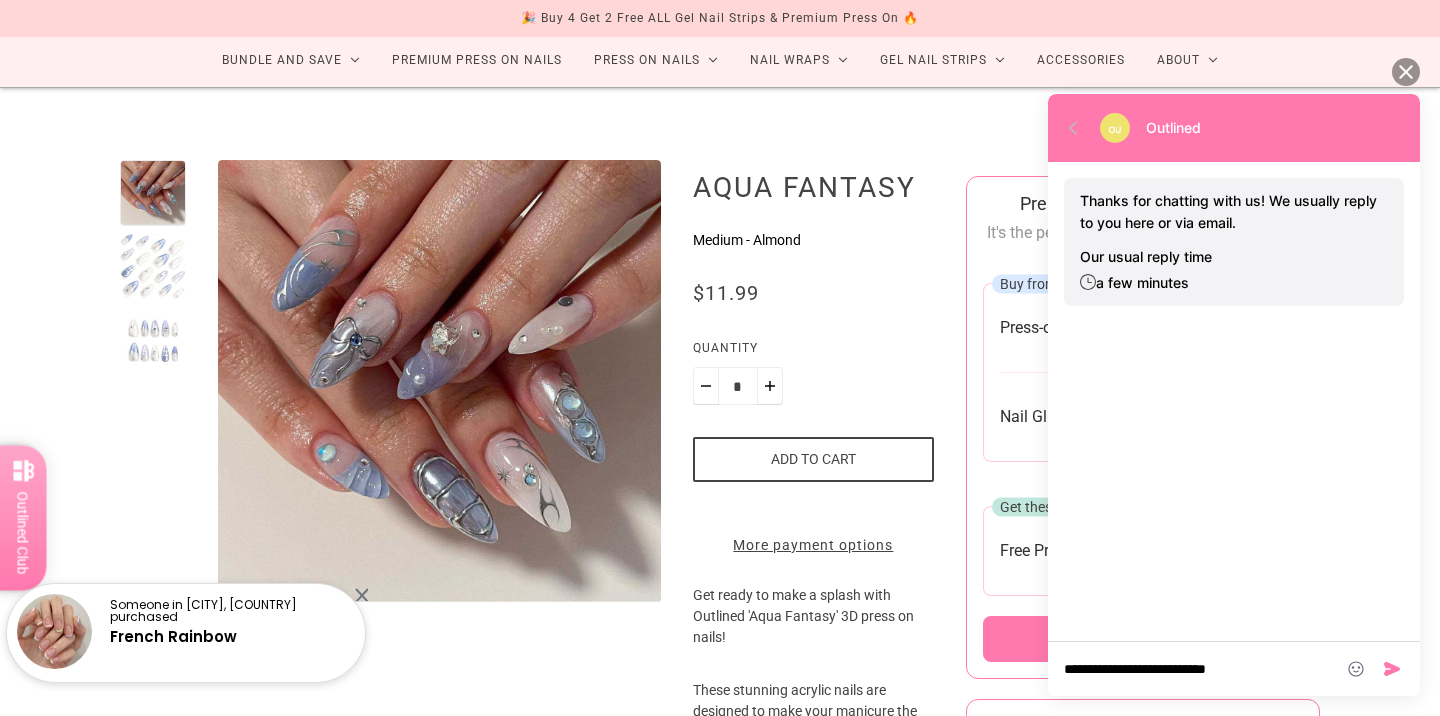 click at bounding box center [1406, 72] 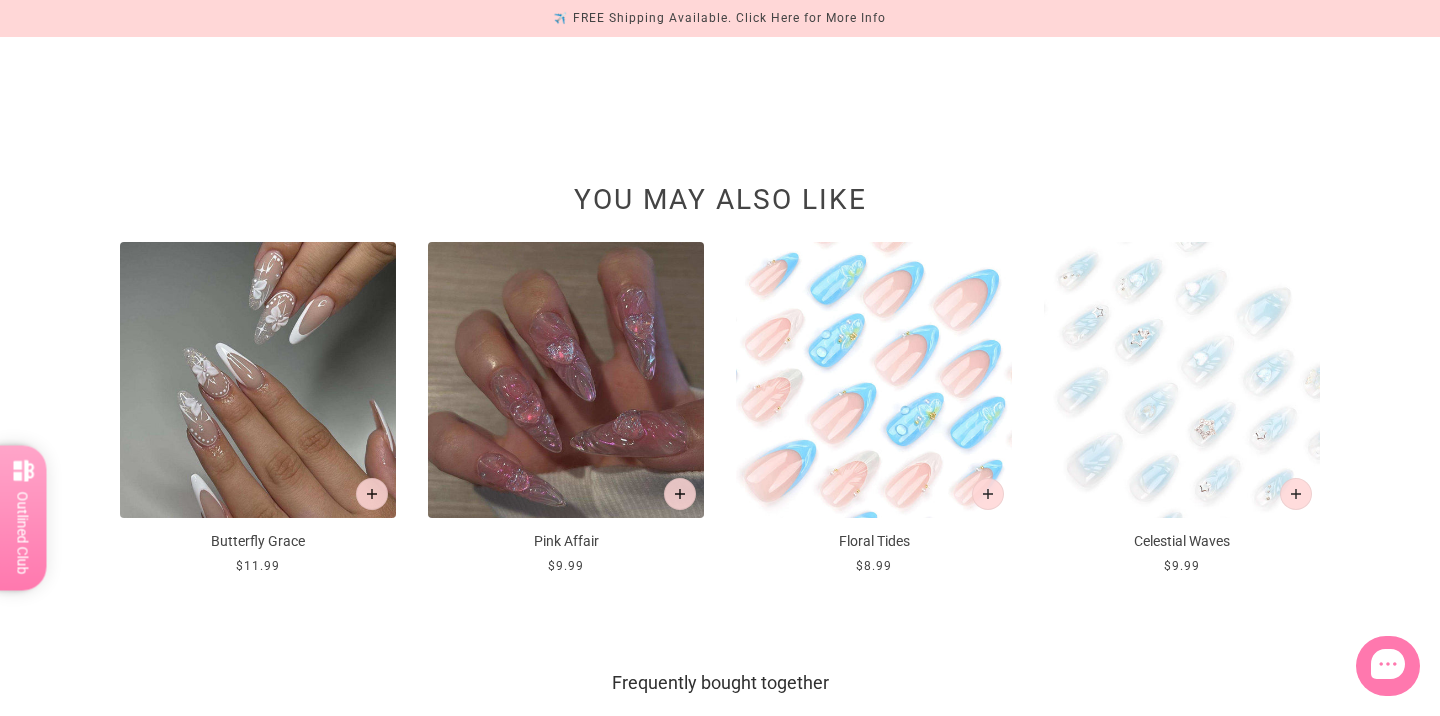 scroll, scrollTop: 2100, scrollLeft: 0, axis: vertical 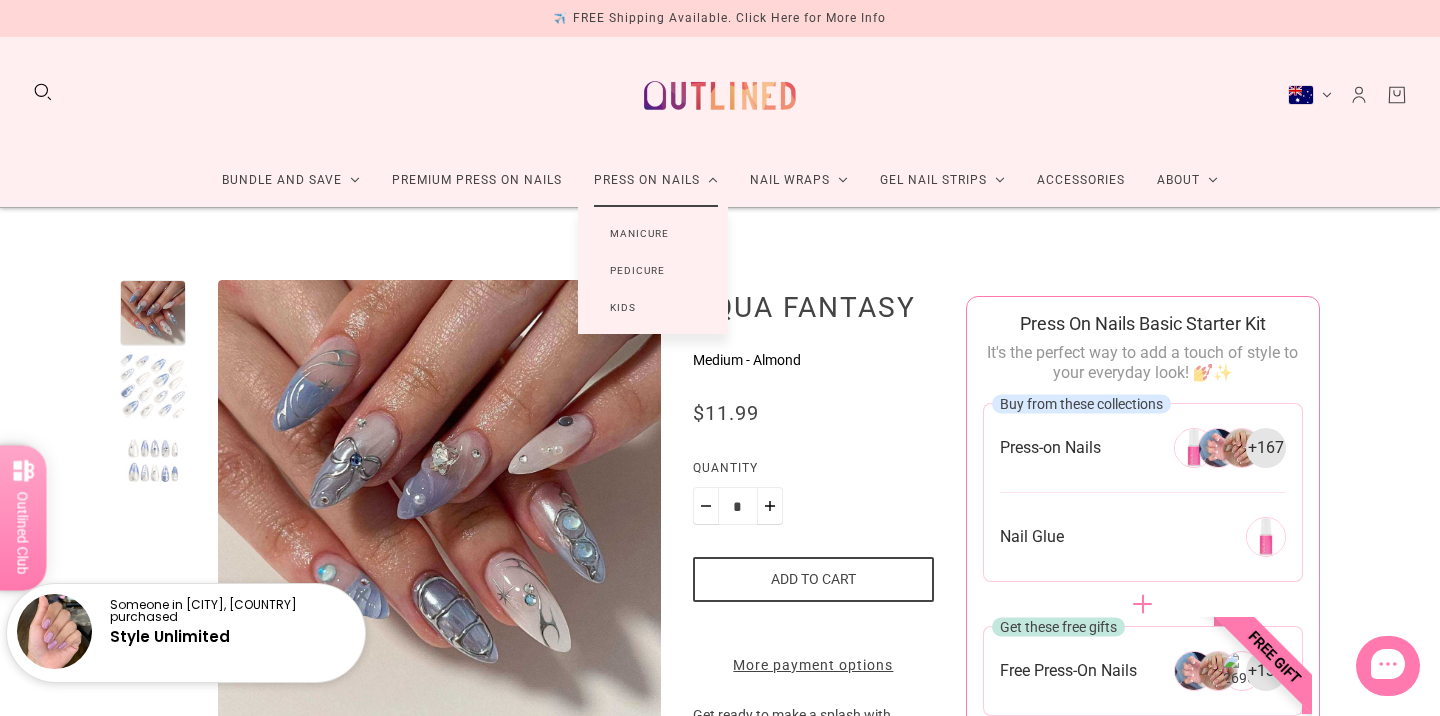 click on "Manicure" at bounding box center [639, 233] 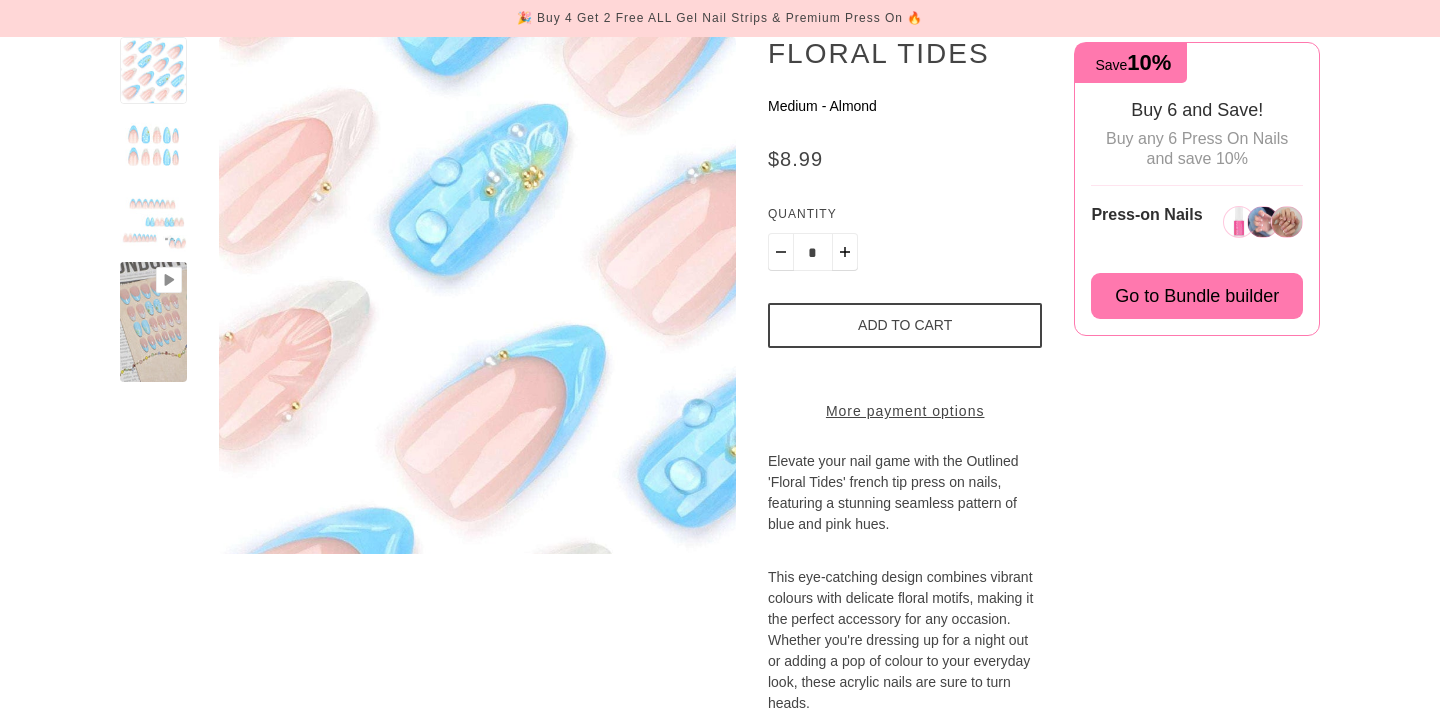 scroll, scrollTop: 254, scrollLeft: 0, axis: vertical 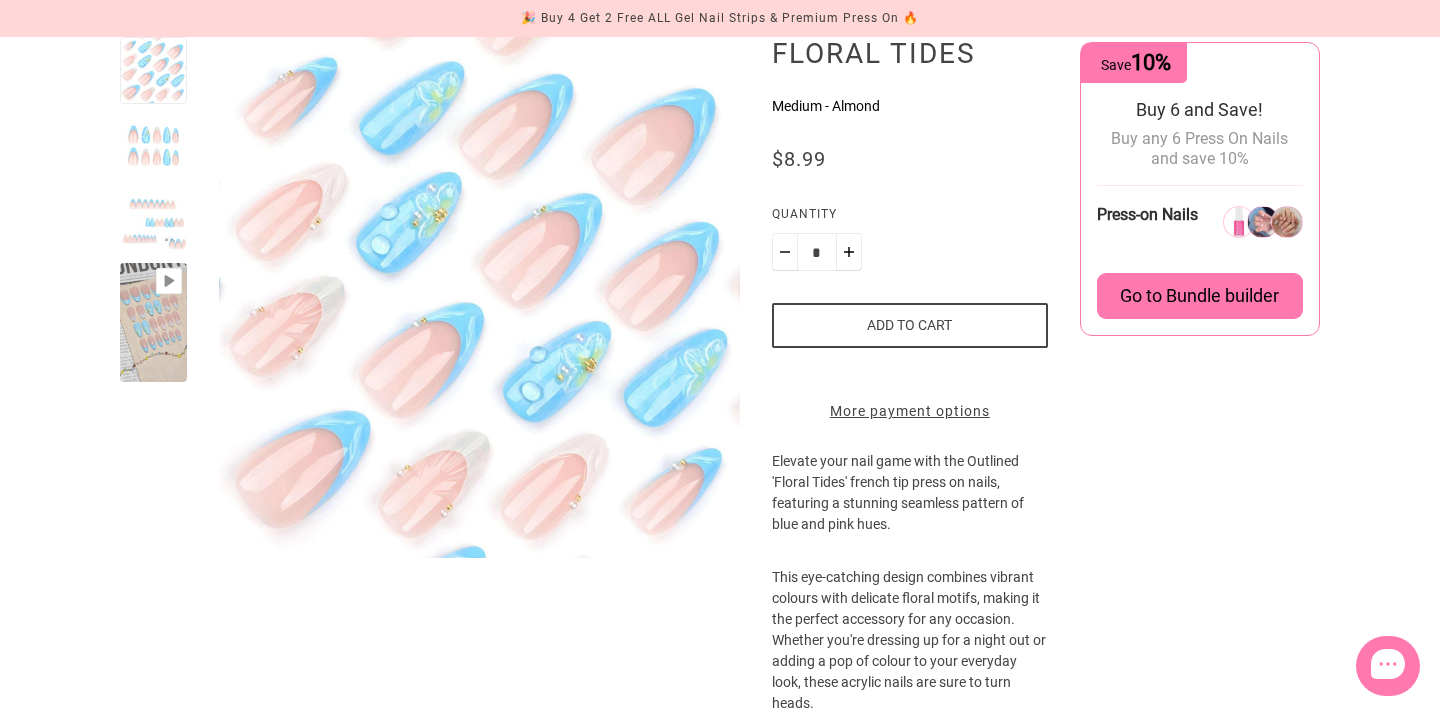 click at bounding box center [153, 323] 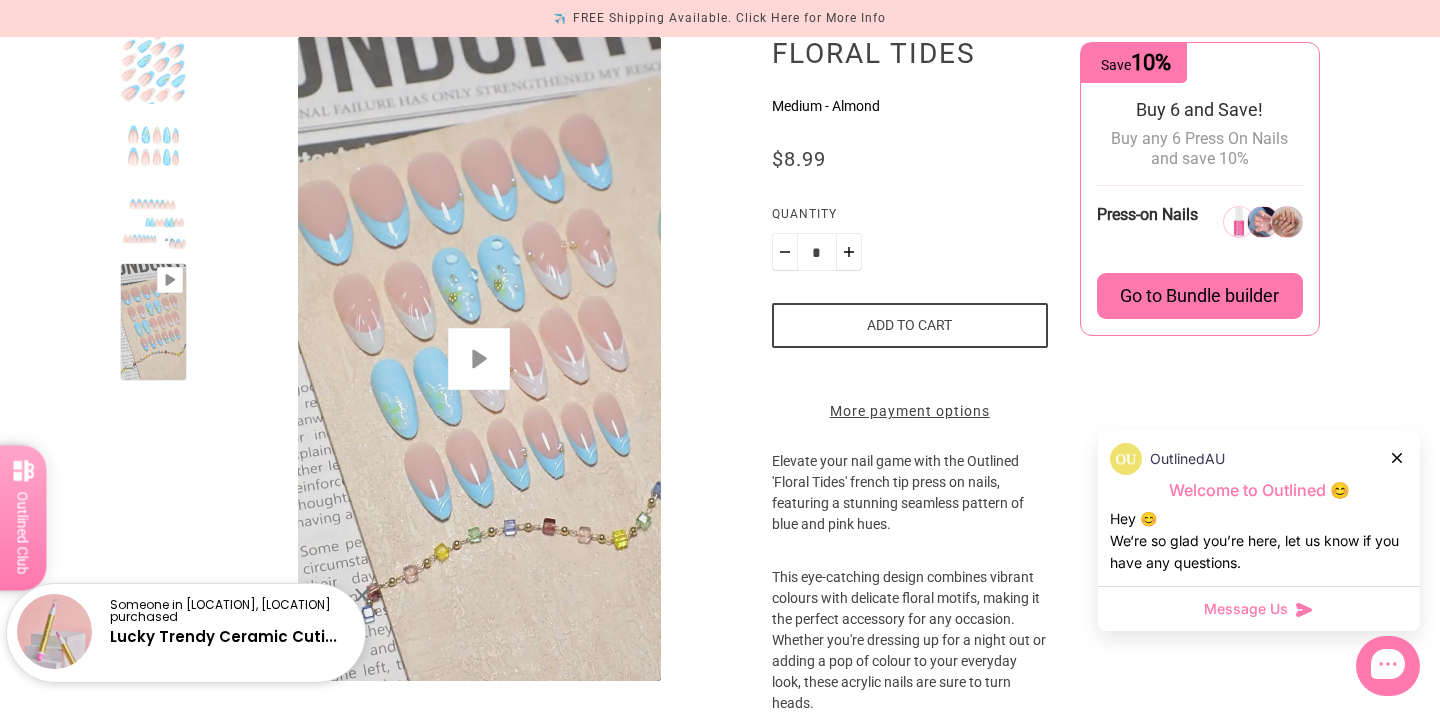 click on "Play" at bounding box center [479, 359] 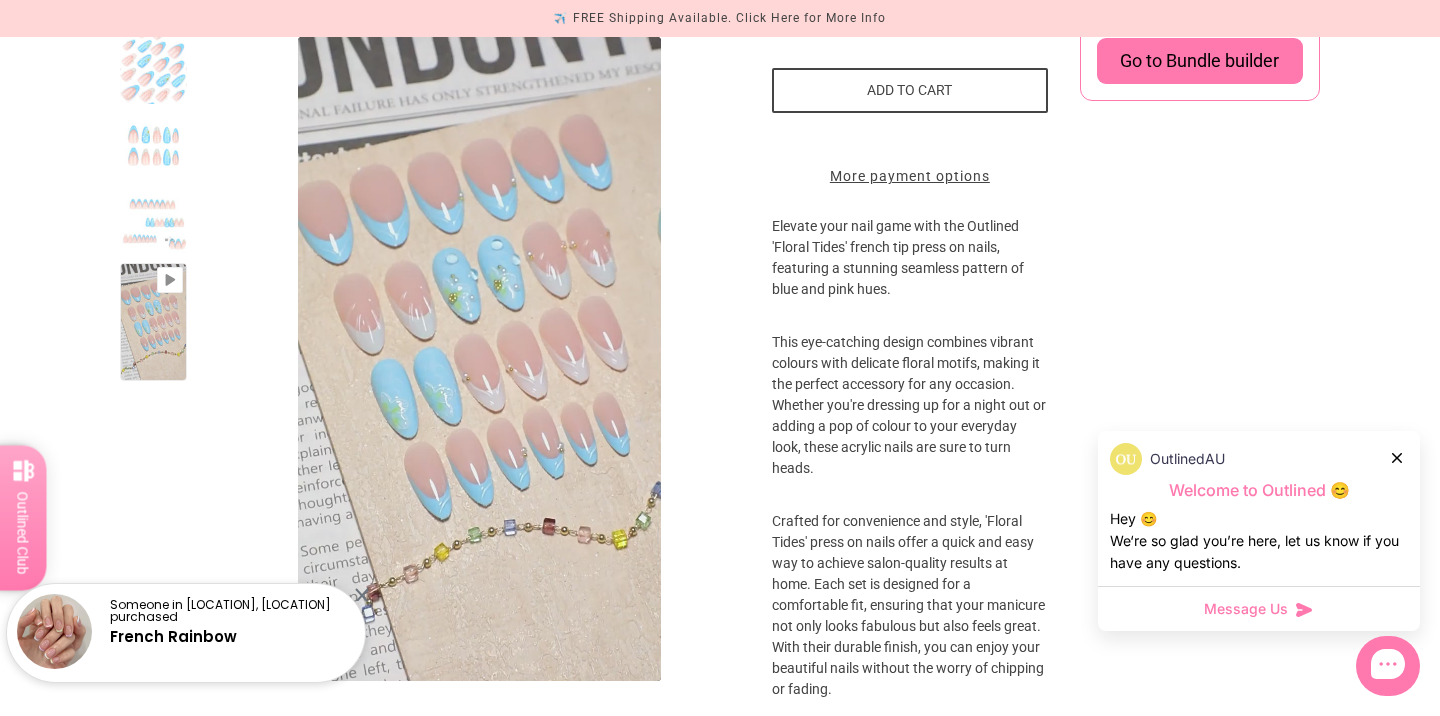 scroll, scrollTop: 204, scrollLeft: 0, axis: vertical 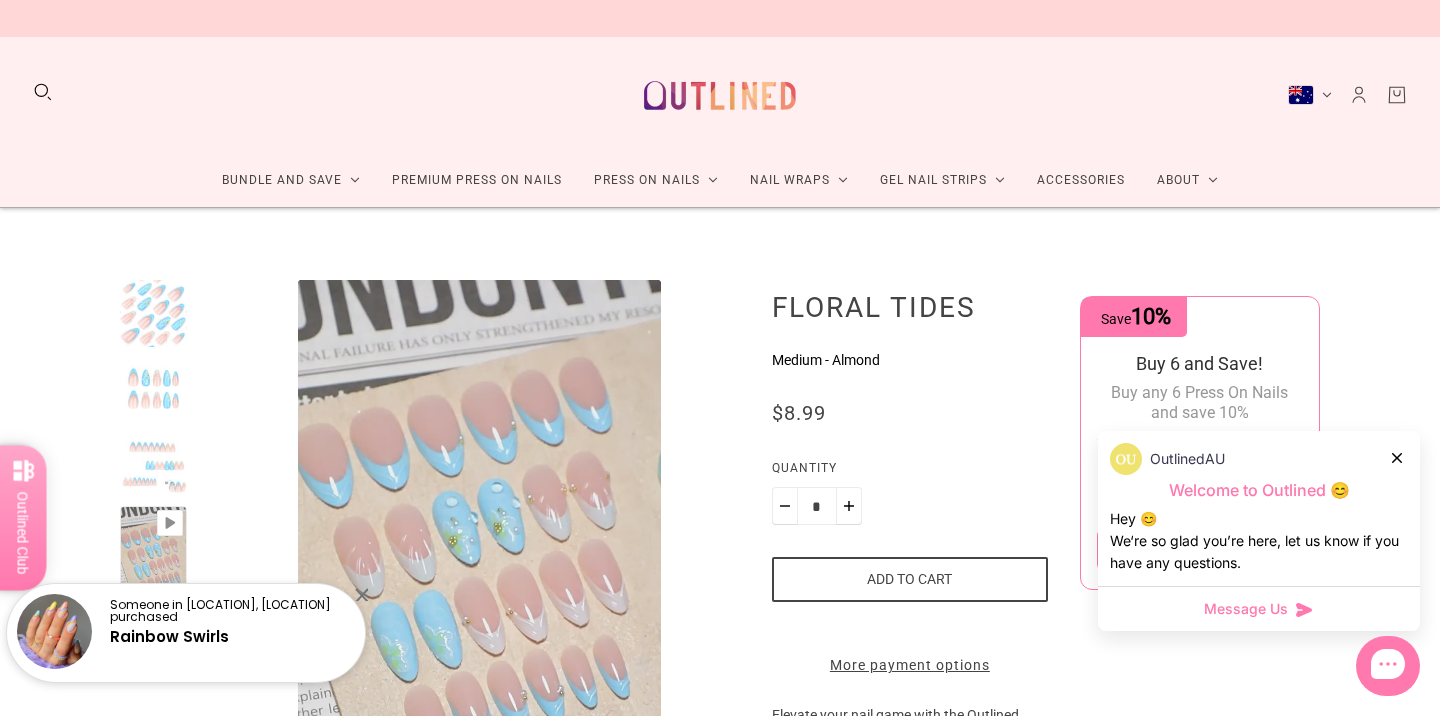 type on "*" 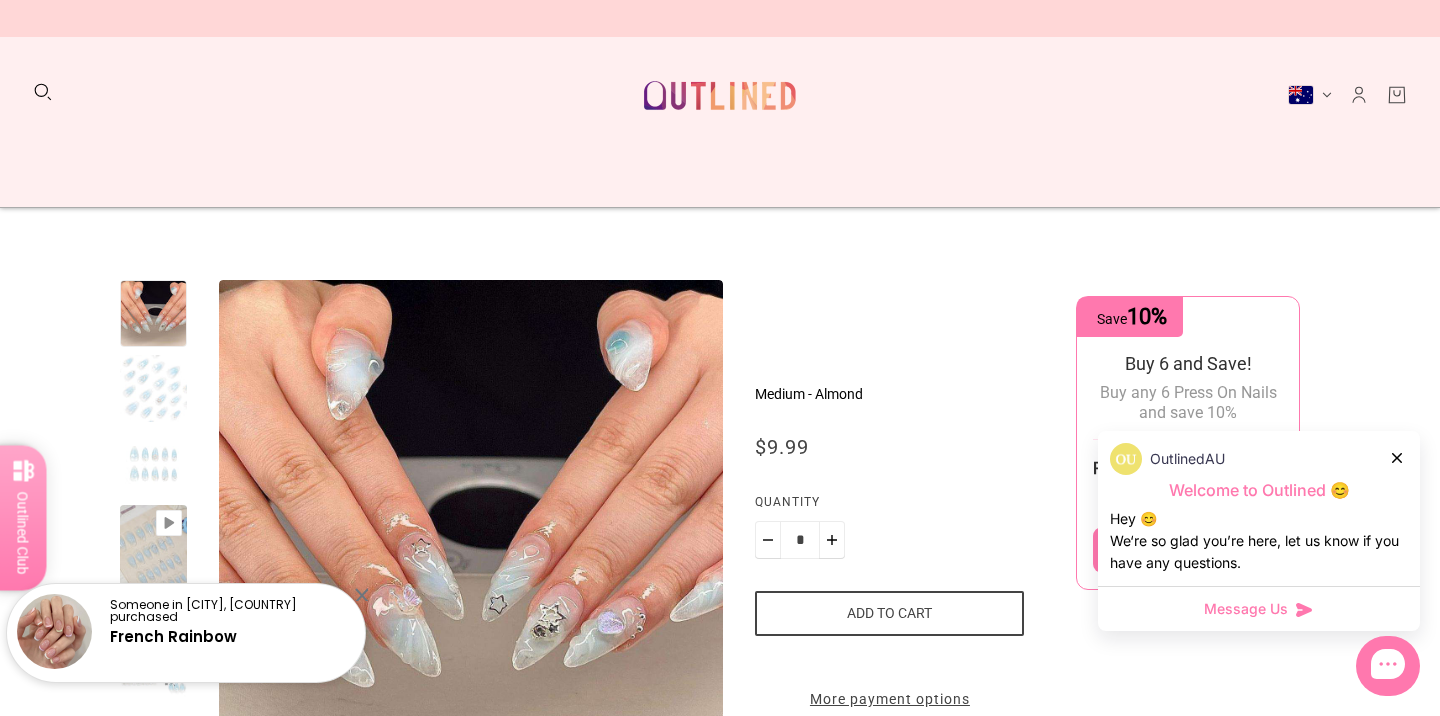 scroll, scrollTop: 0, scrollLeft: 0, axis: both 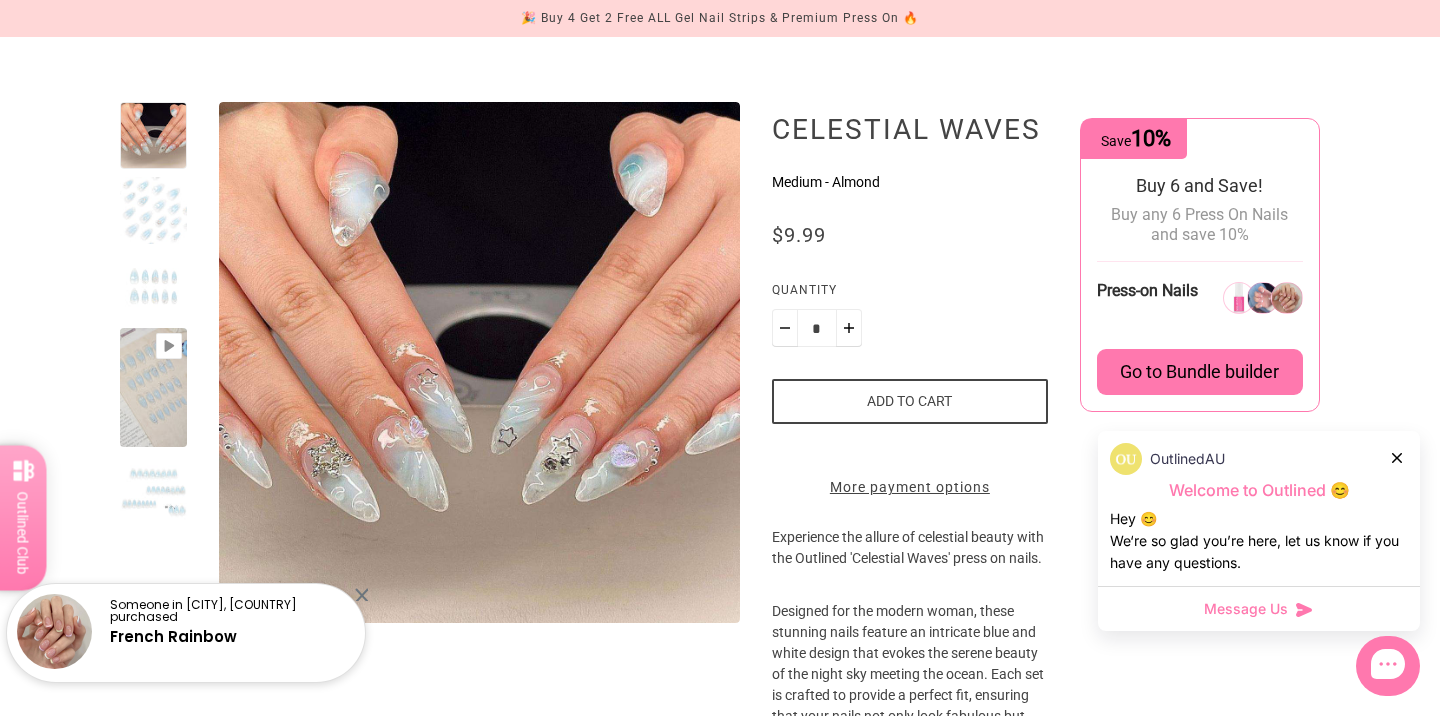click at bounding box center [153, 388] 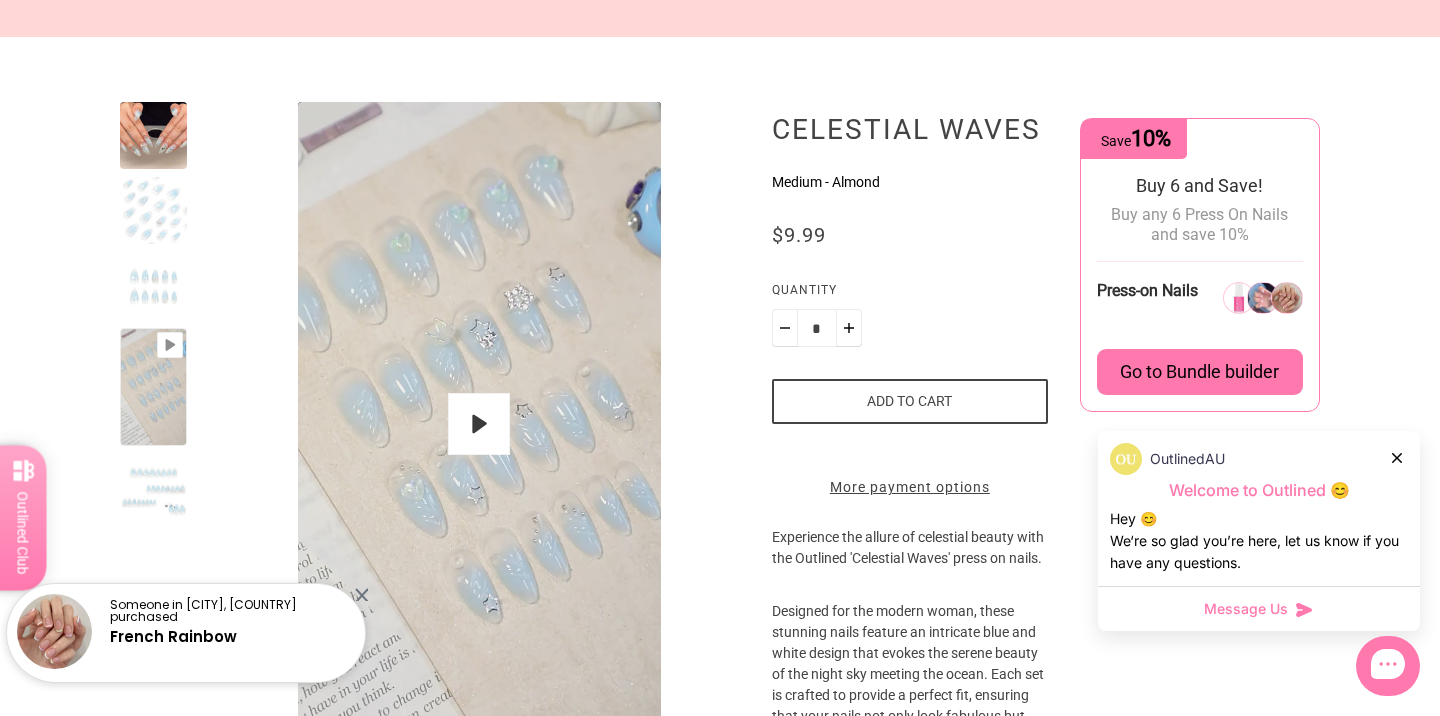 click at bounding box center [153, 135] 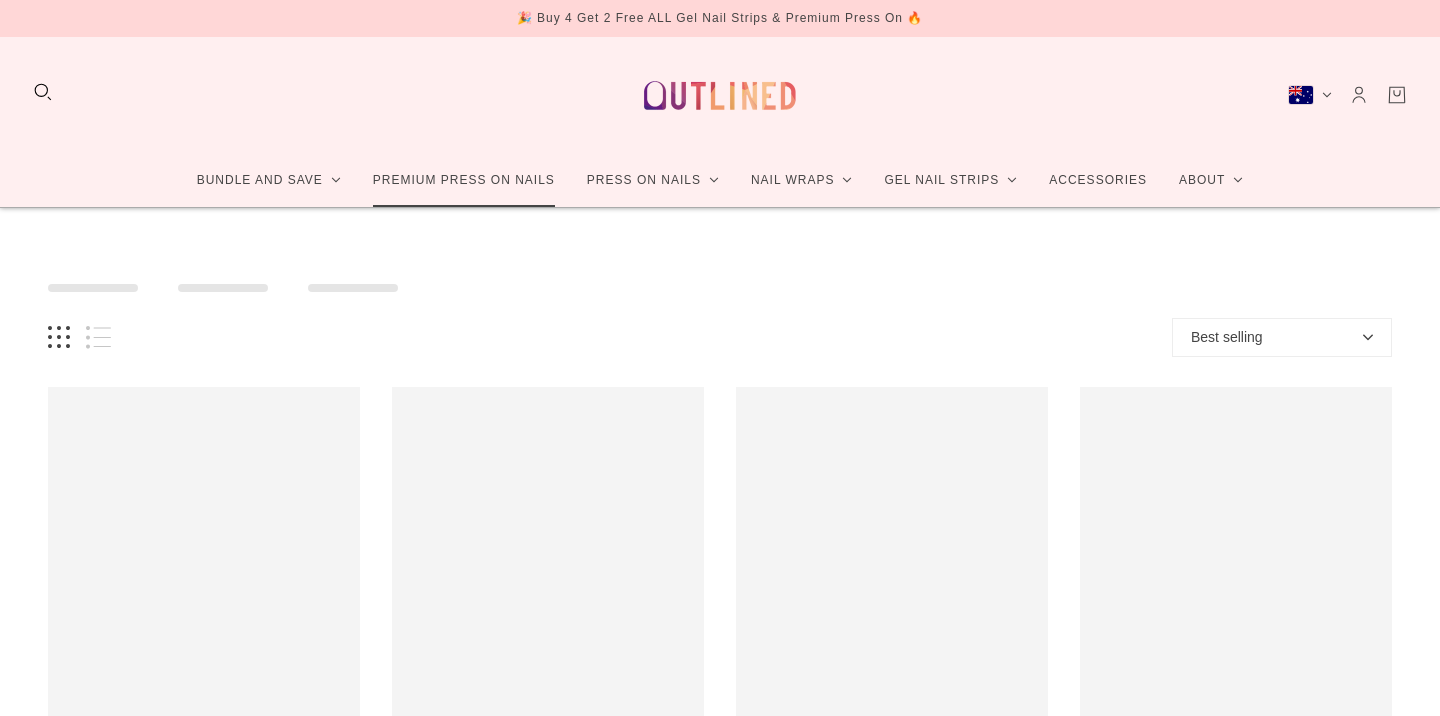 scroll, scrollTop: 0, scrollLeft: 0, axis: both 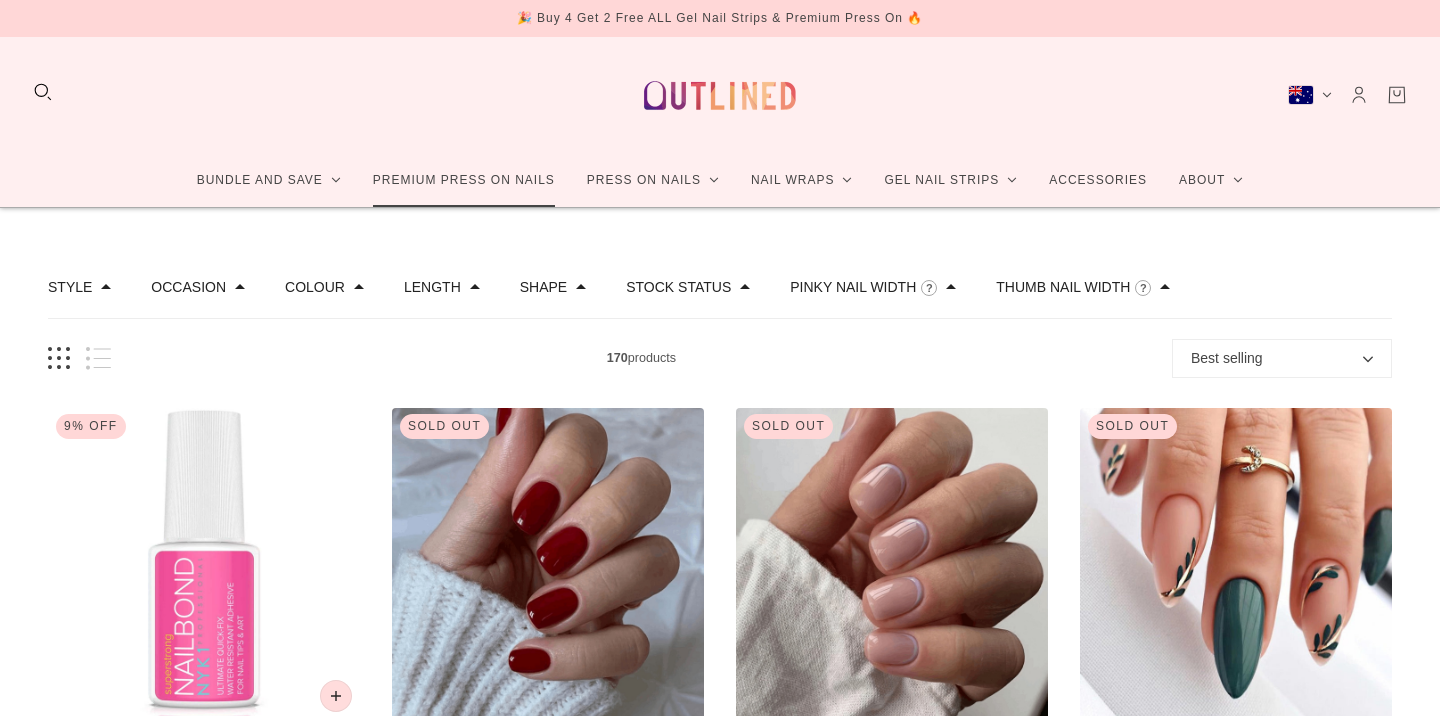 click on "Premium Press On Nails" 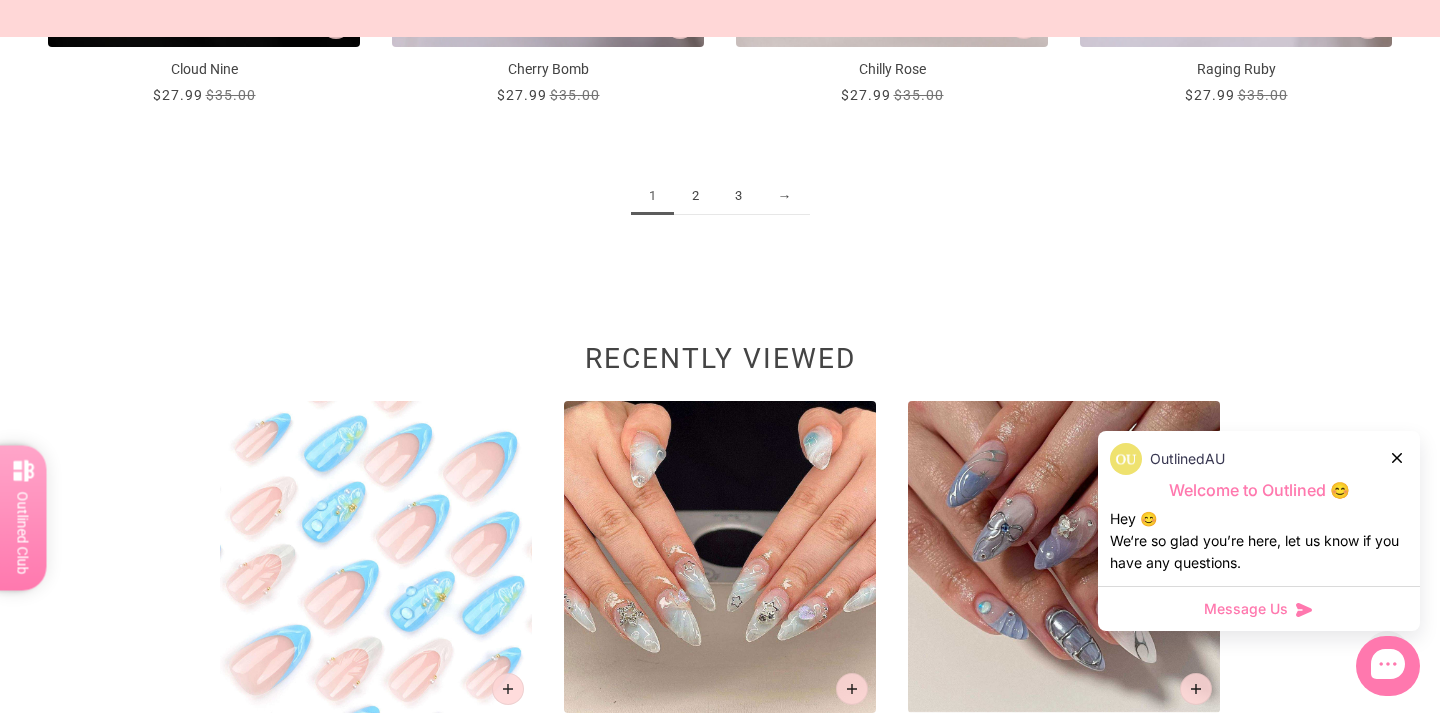 scroll, scrollTop: 2599, scrollLeft: 0, axis: vertical 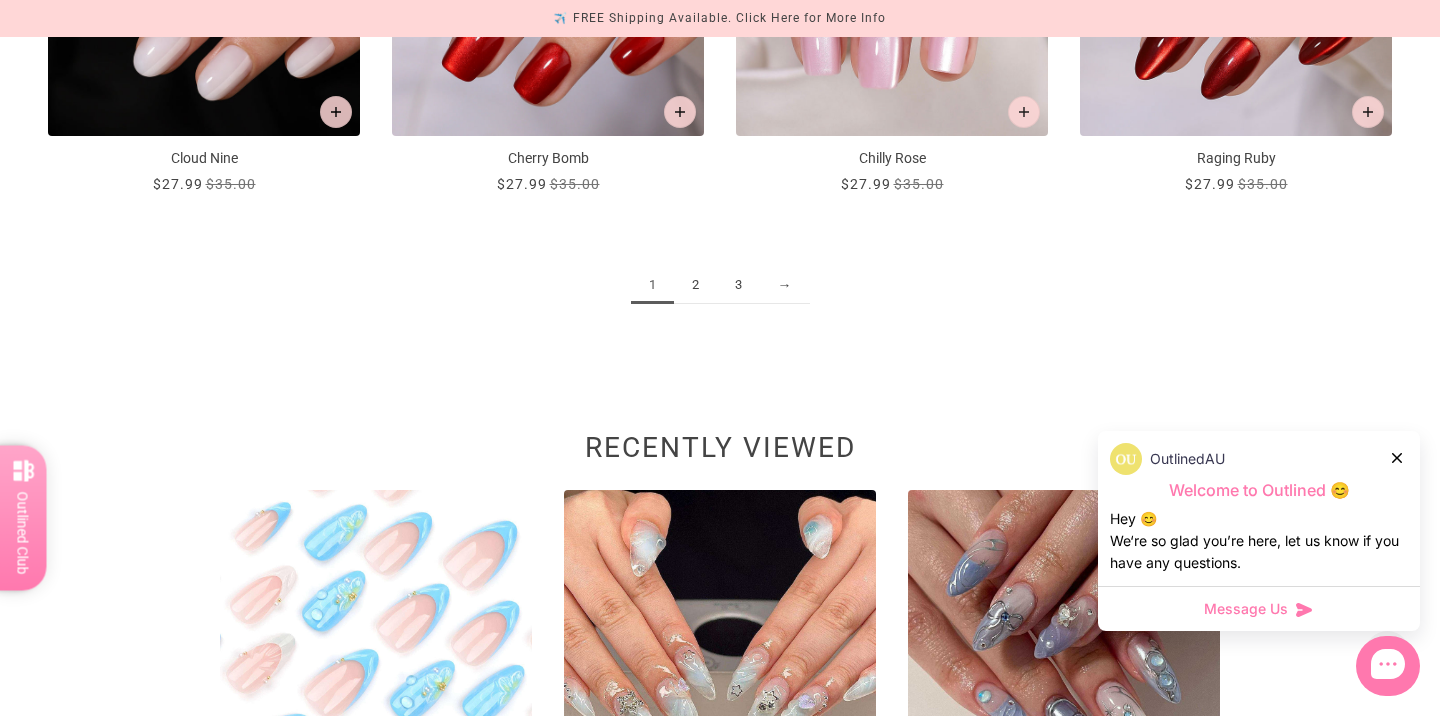 click on "2" at bounding box center [695, 285] 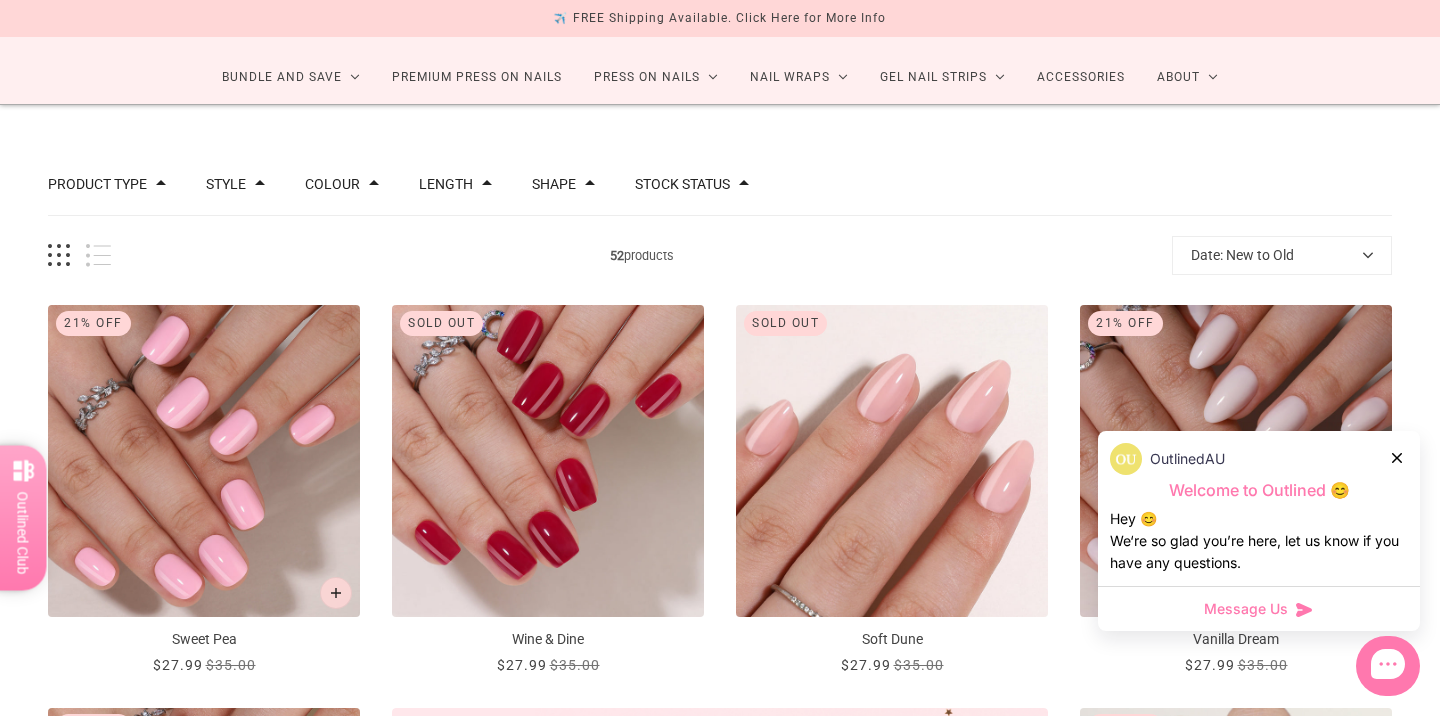 scroll, scrollTop: 124, scrollLeft: 0, axis: vertical 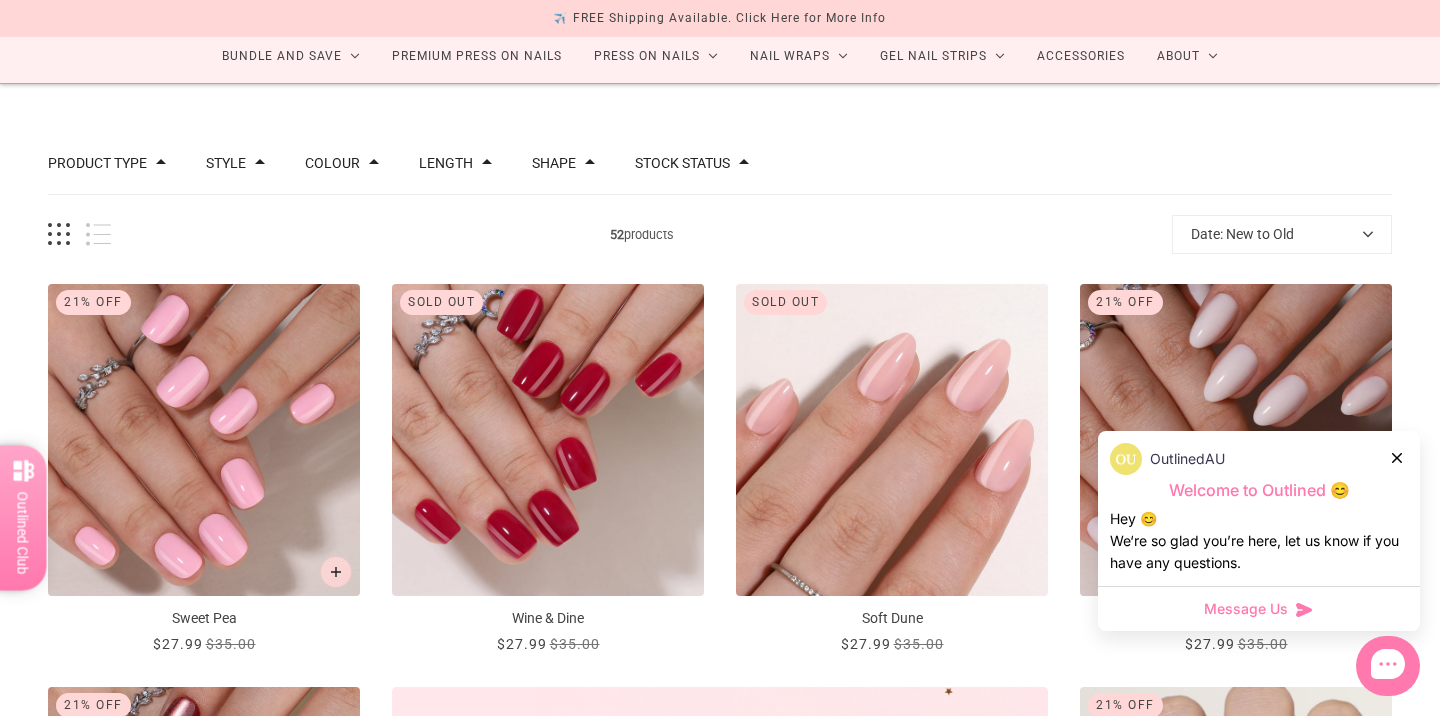 click 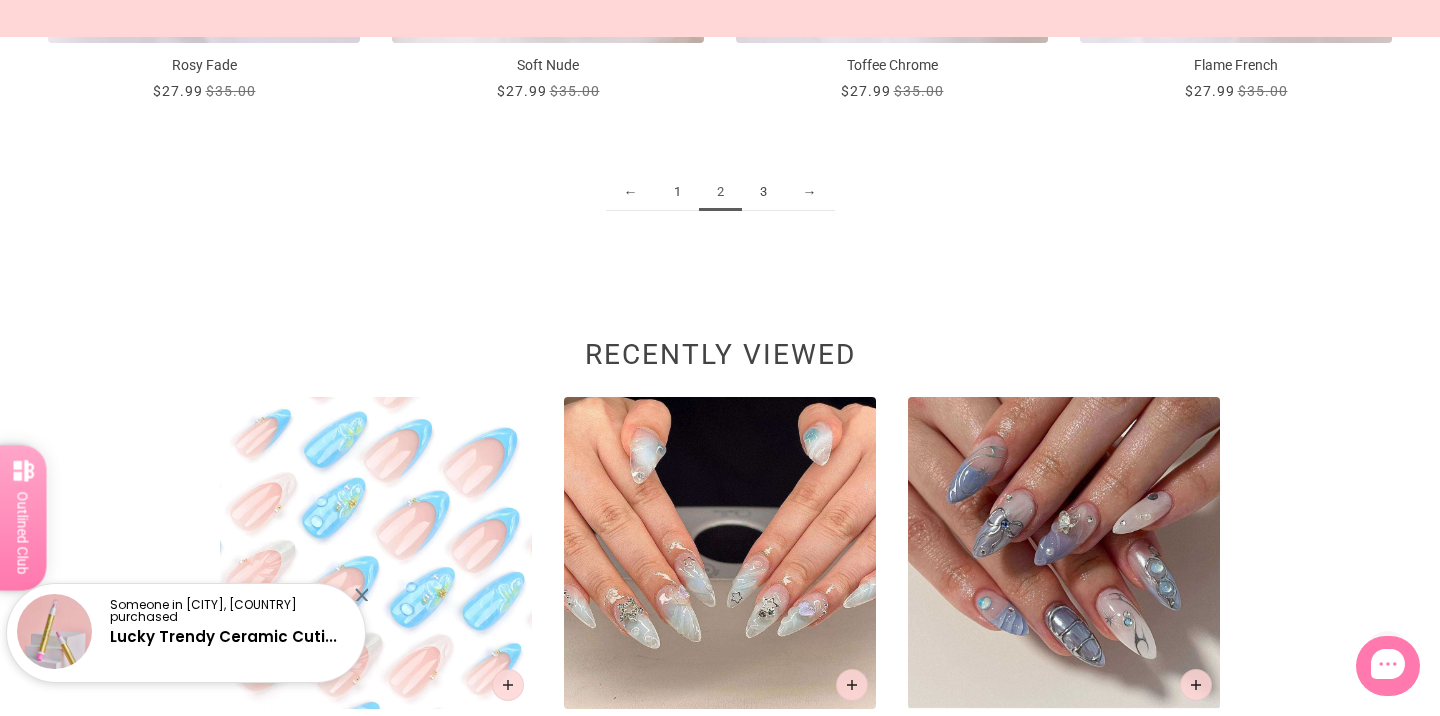 scroll, scrollTop: 2711, scrollLeft: 0, axis: vertical 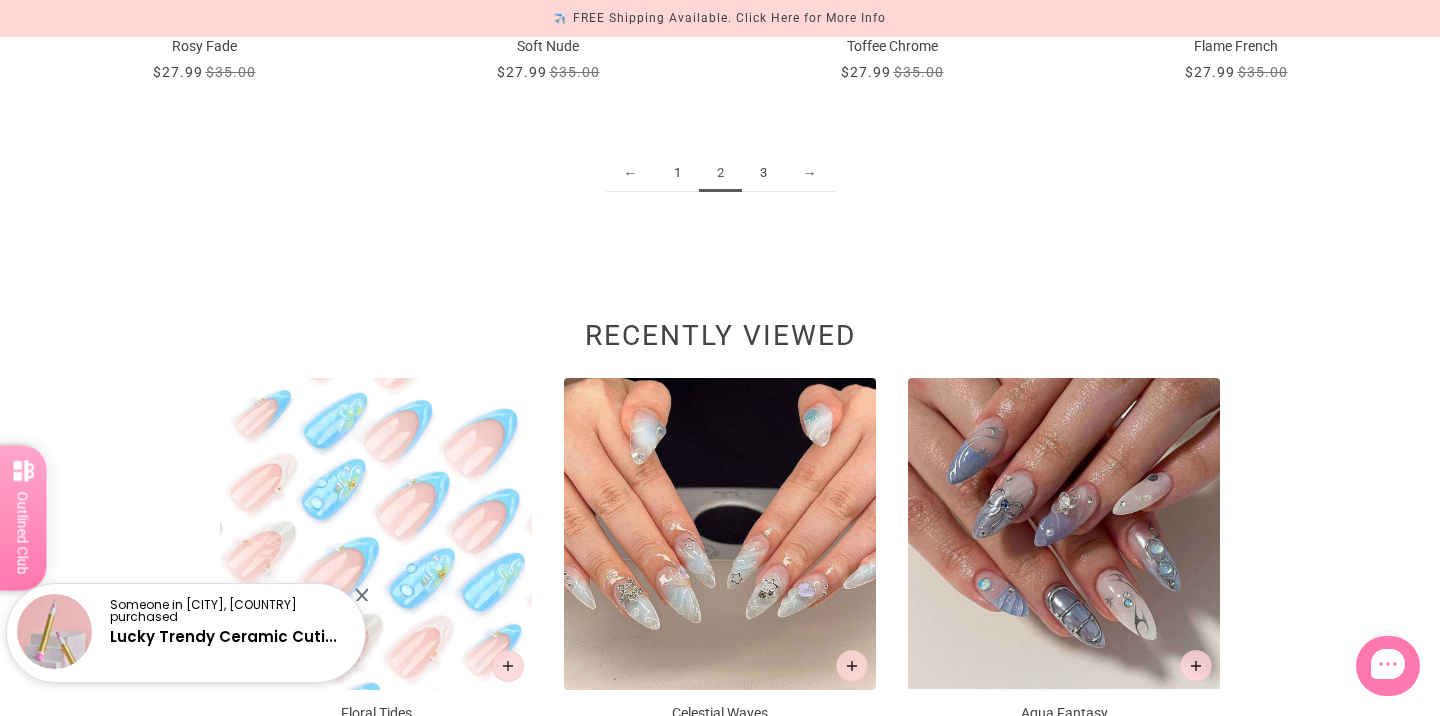 click on "← 1 2 3 →" at bounding box center [720, 183] 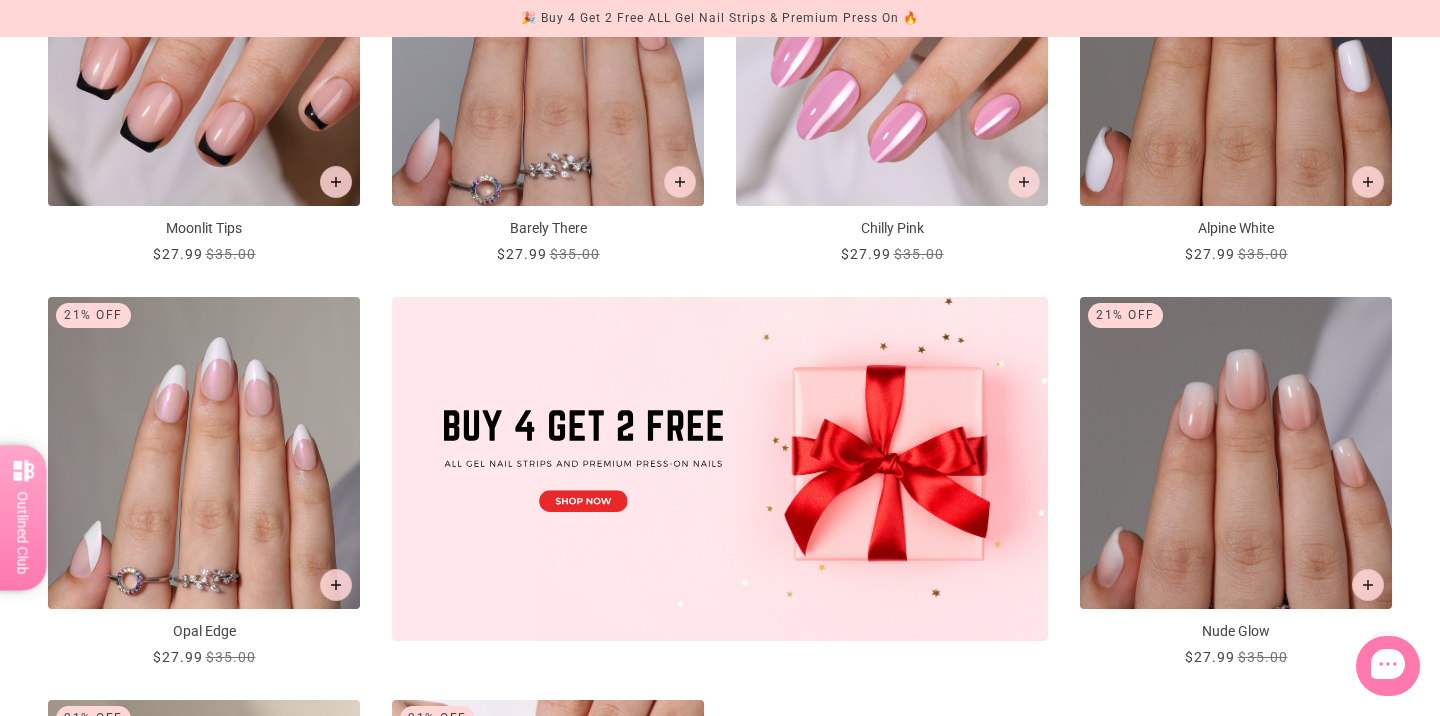 scroll, scrollTop: 0, scrollLeft: 0, axis: both 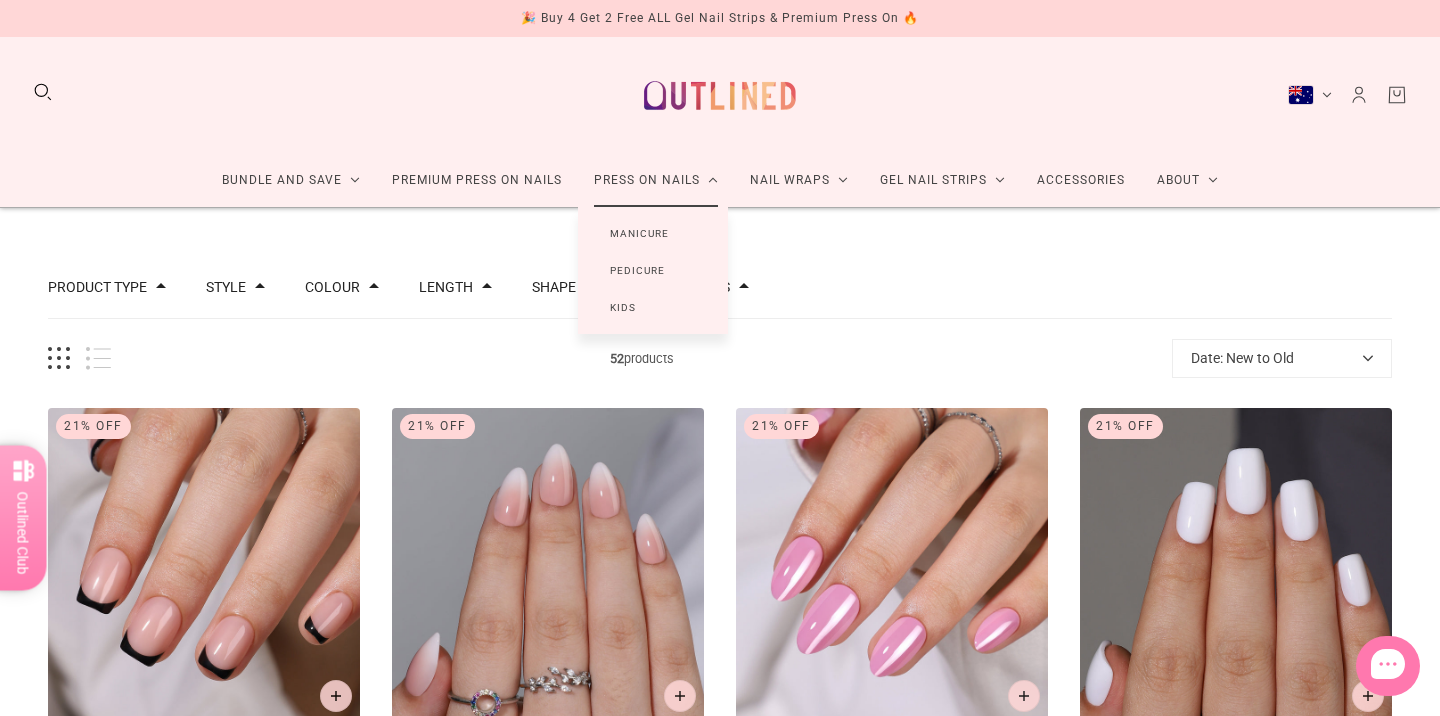 click on "Manicure" at bounding box center [639, 233] 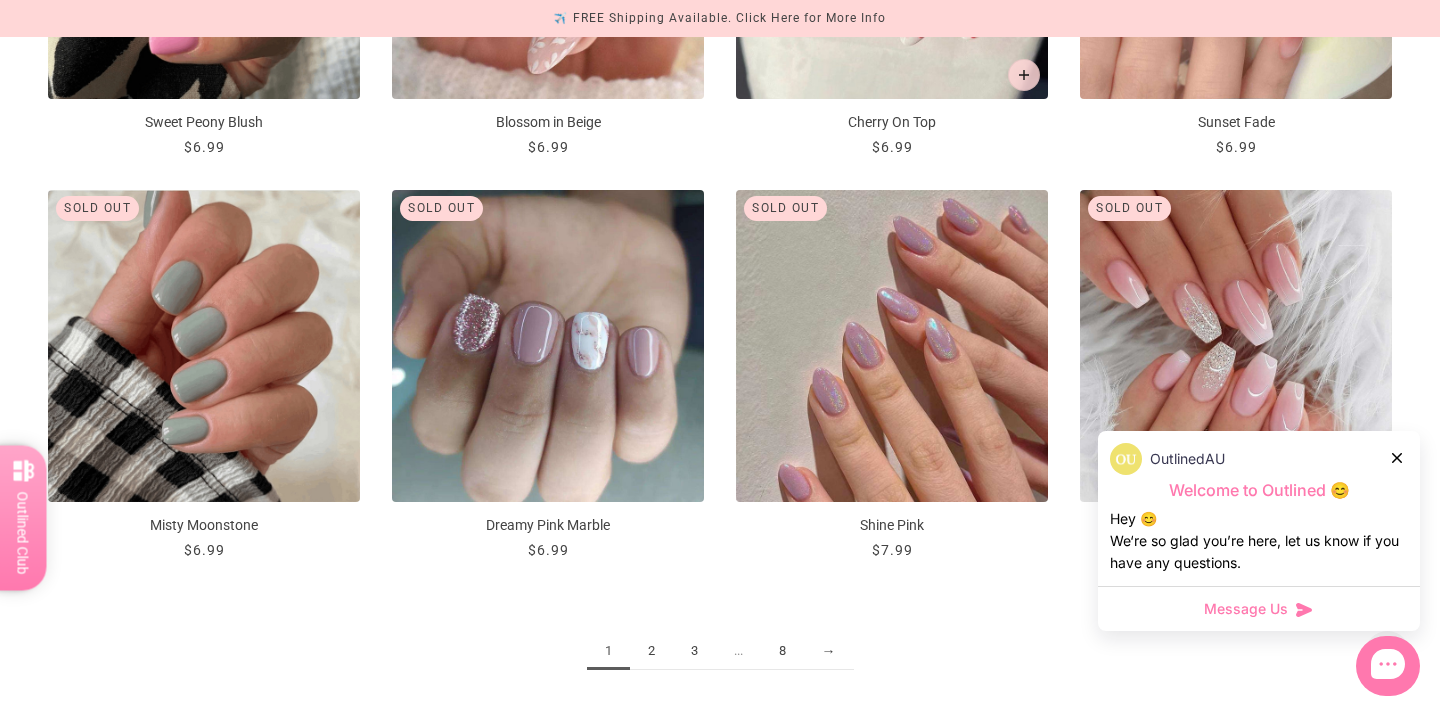 scroll, scrollTop: 2234, scrollLeft: 0, axis: vertical 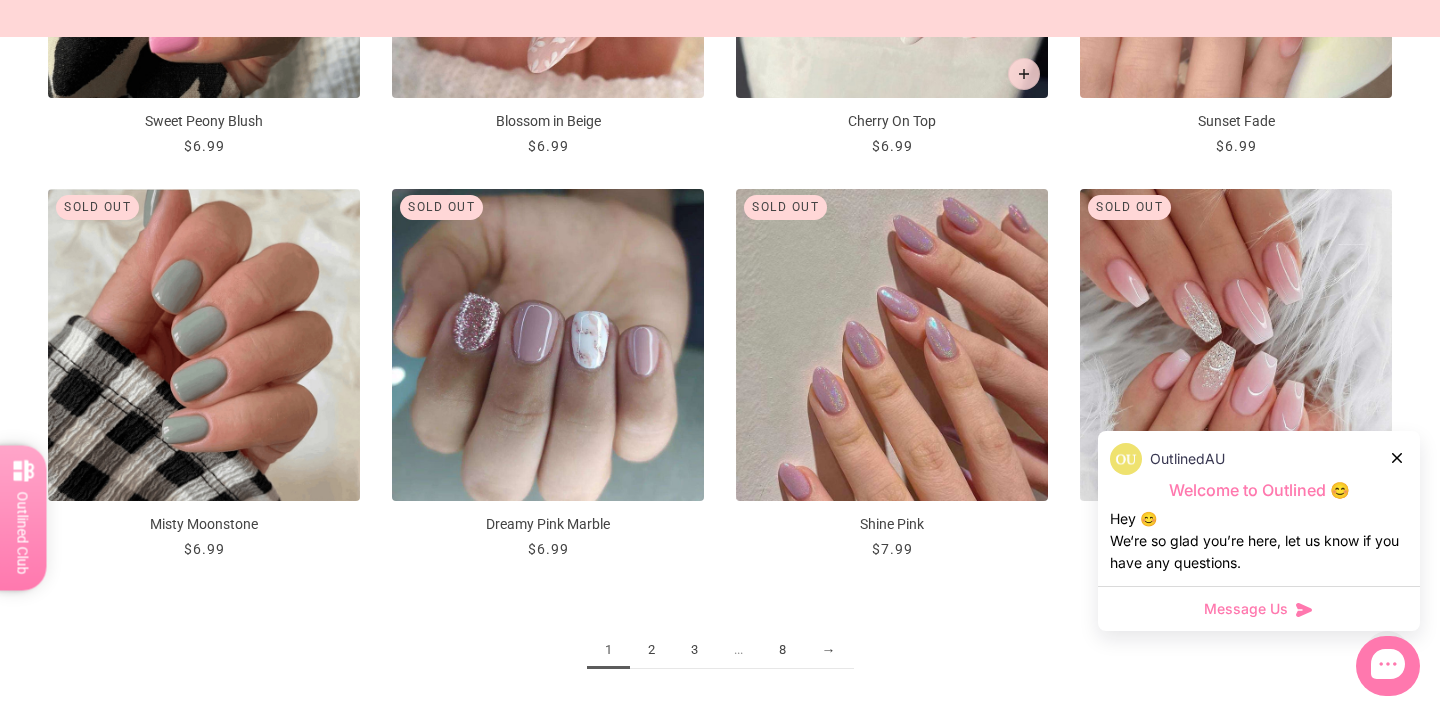 click on "2" at bounding box center (651, 650) 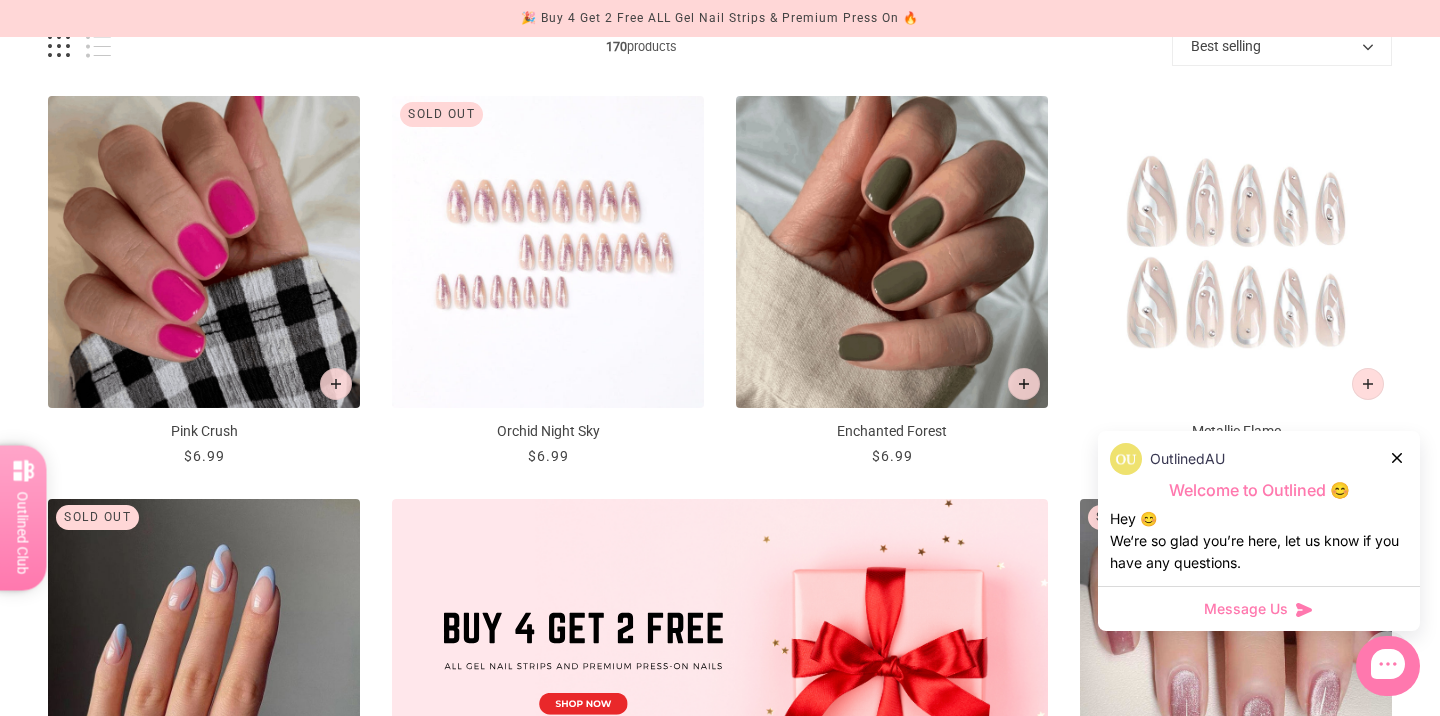 scroll, scrollTop: 328, scrollLeft: 0, axis: vertical 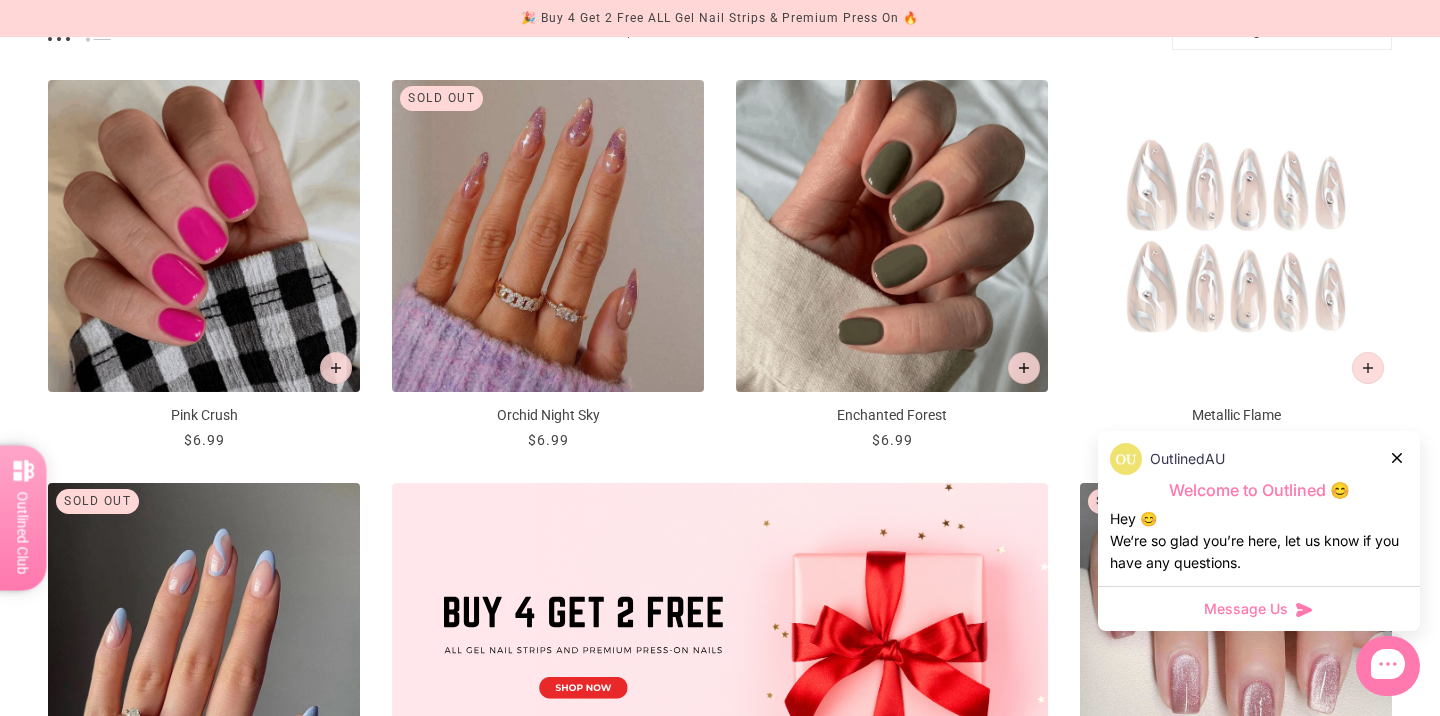 click on "OutlinedAU" at bounding box center [1259, 459] 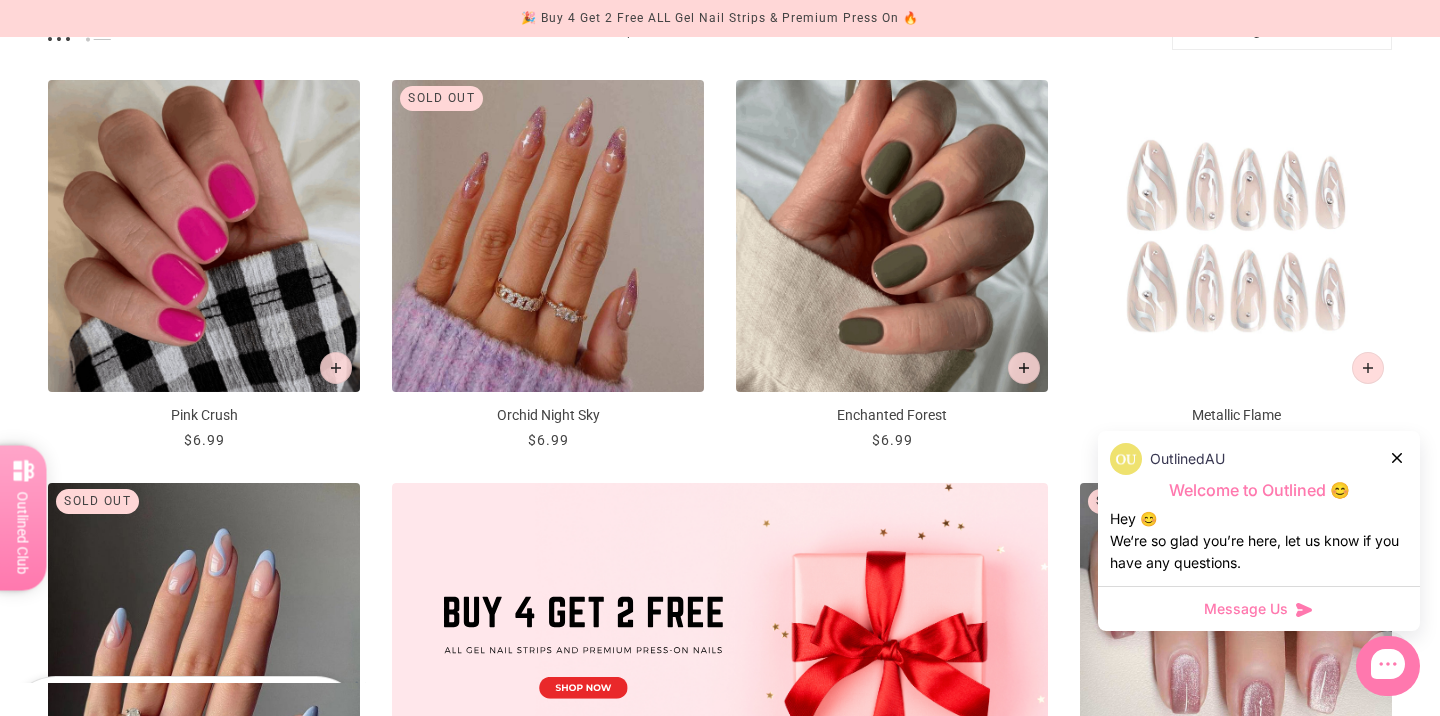 click at bounding box center [1398, 457] 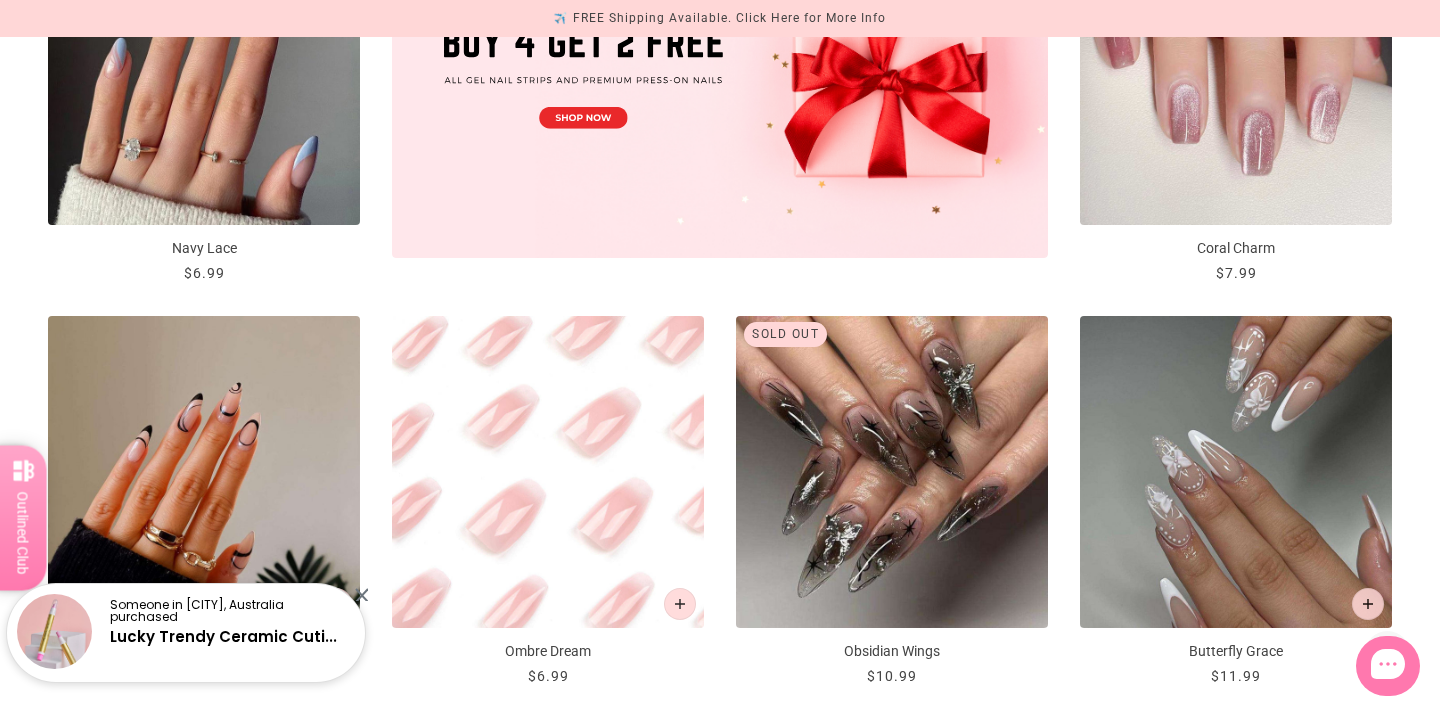 scroll, scrollTop: 913, scrollLeft: 0, axis: vertical 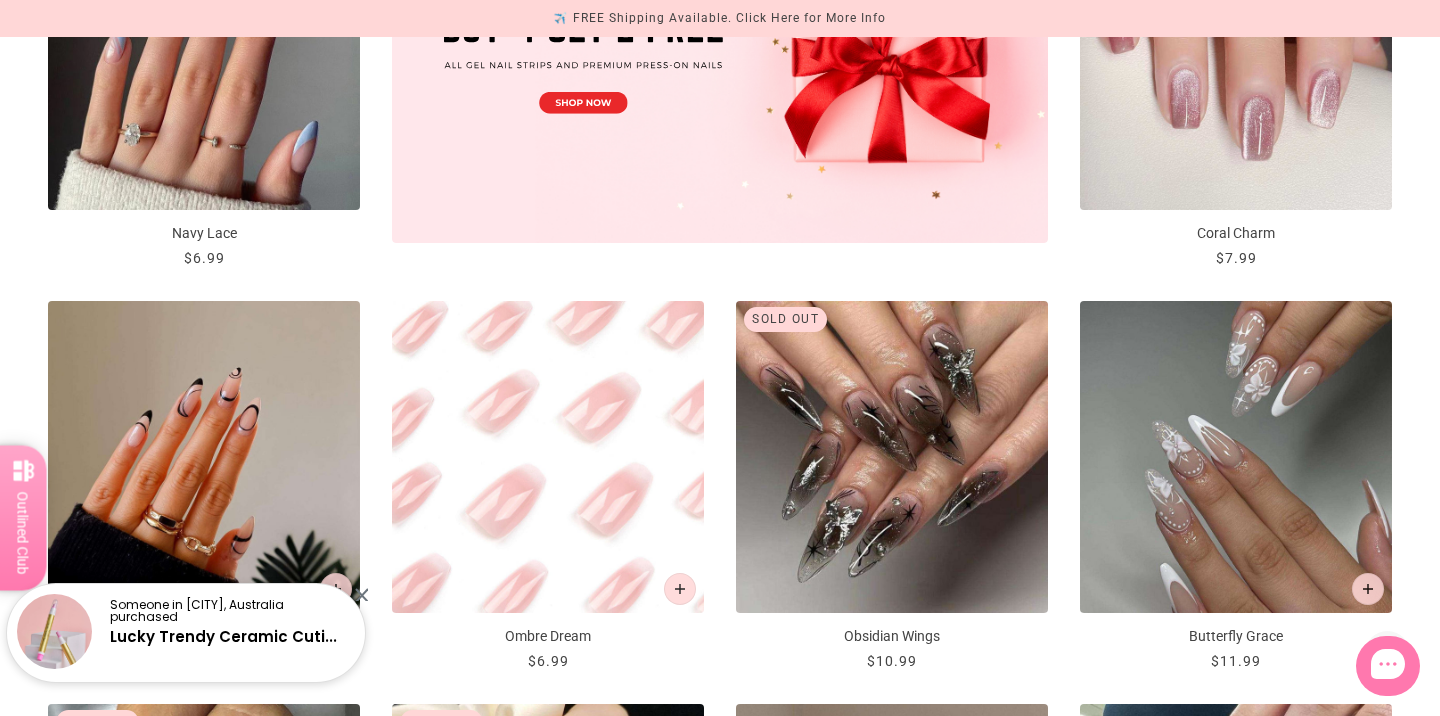 click at bounding box center (361, 594) 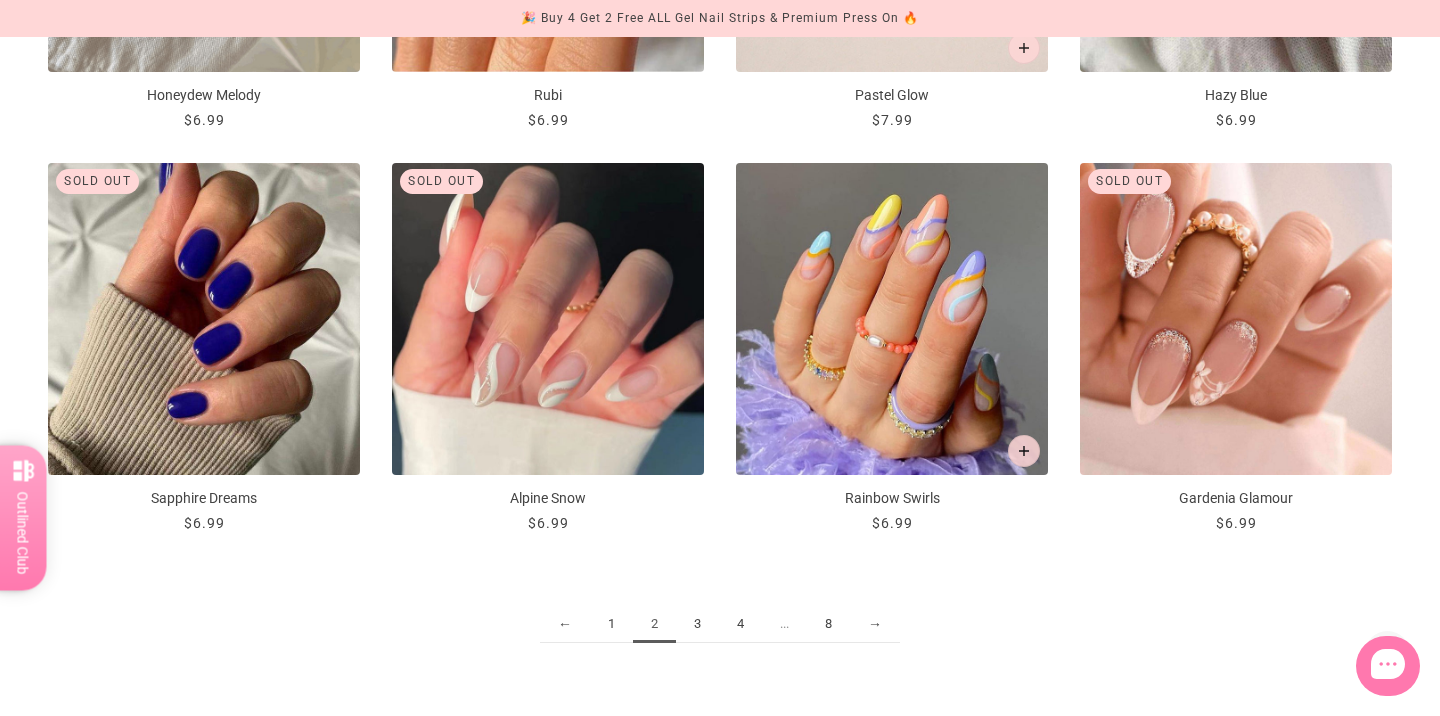 scroll, scrollTop: 2287, scrollLeft: 0, axis: vertical 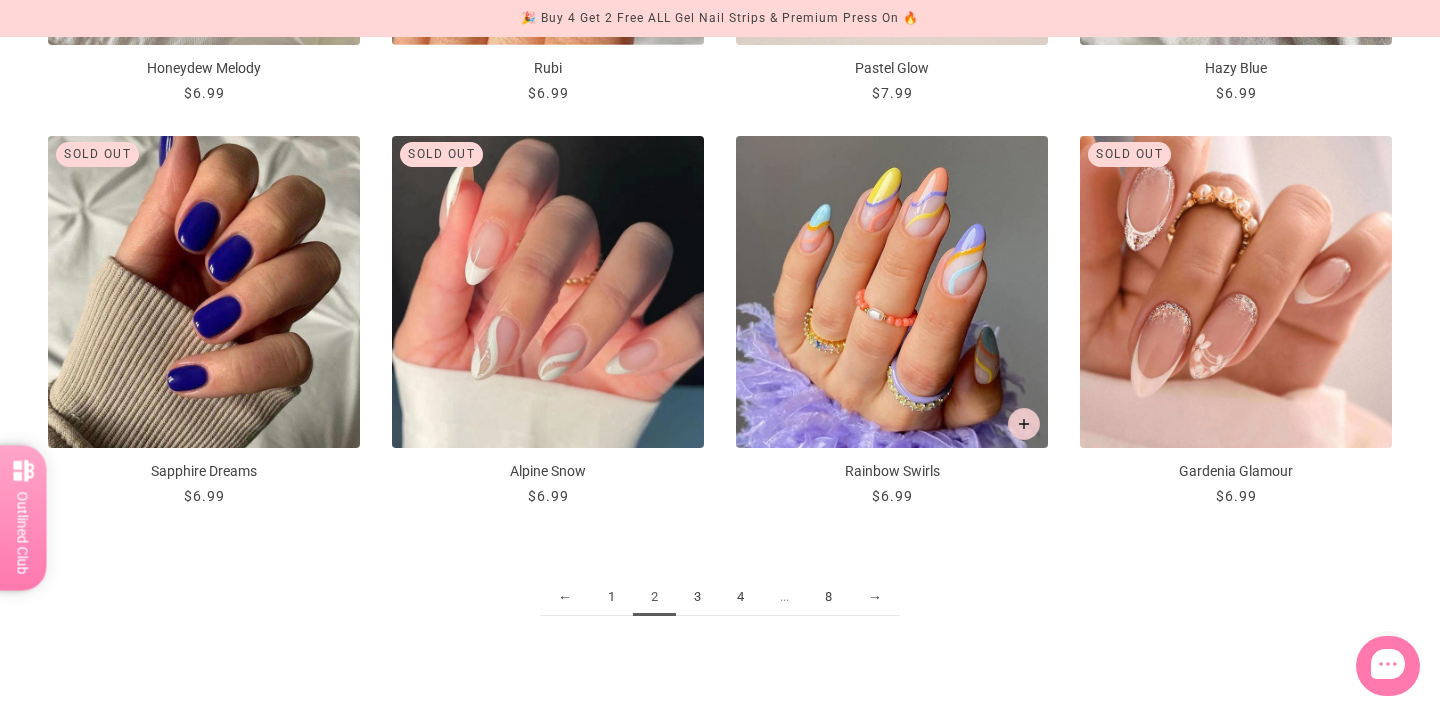 click on "3" at bounding box center (697, 597) 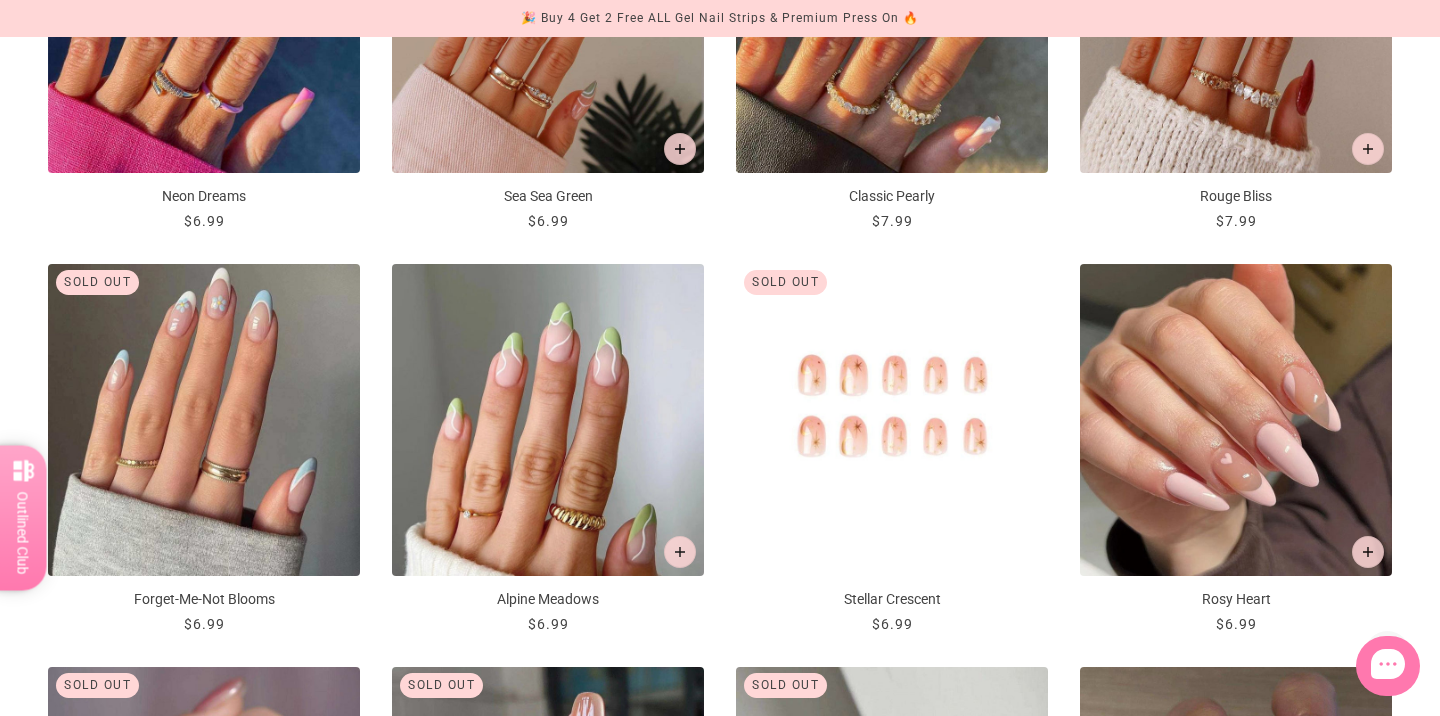 scroll, scrollTop: 1762, scrollLeft: 0, axis: vertical 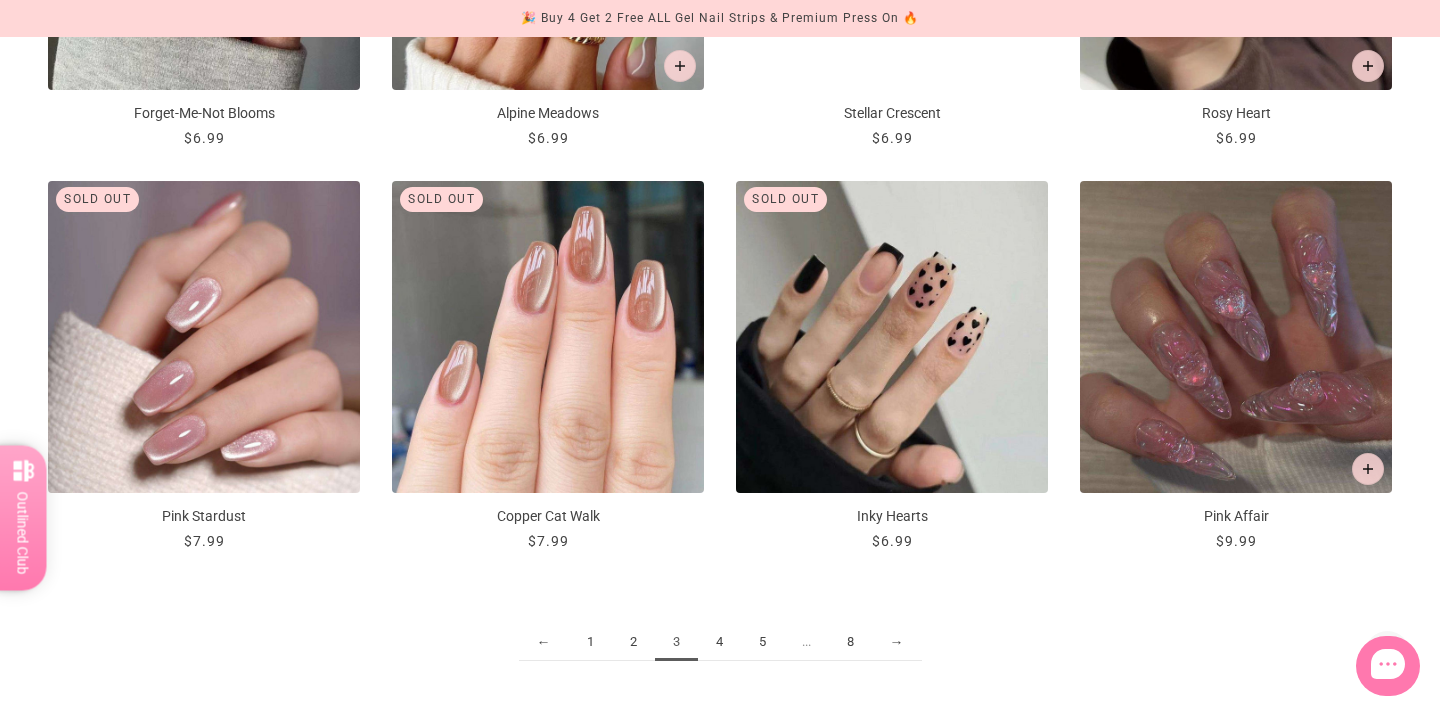 click on "4" at bounding box center (719, 642) 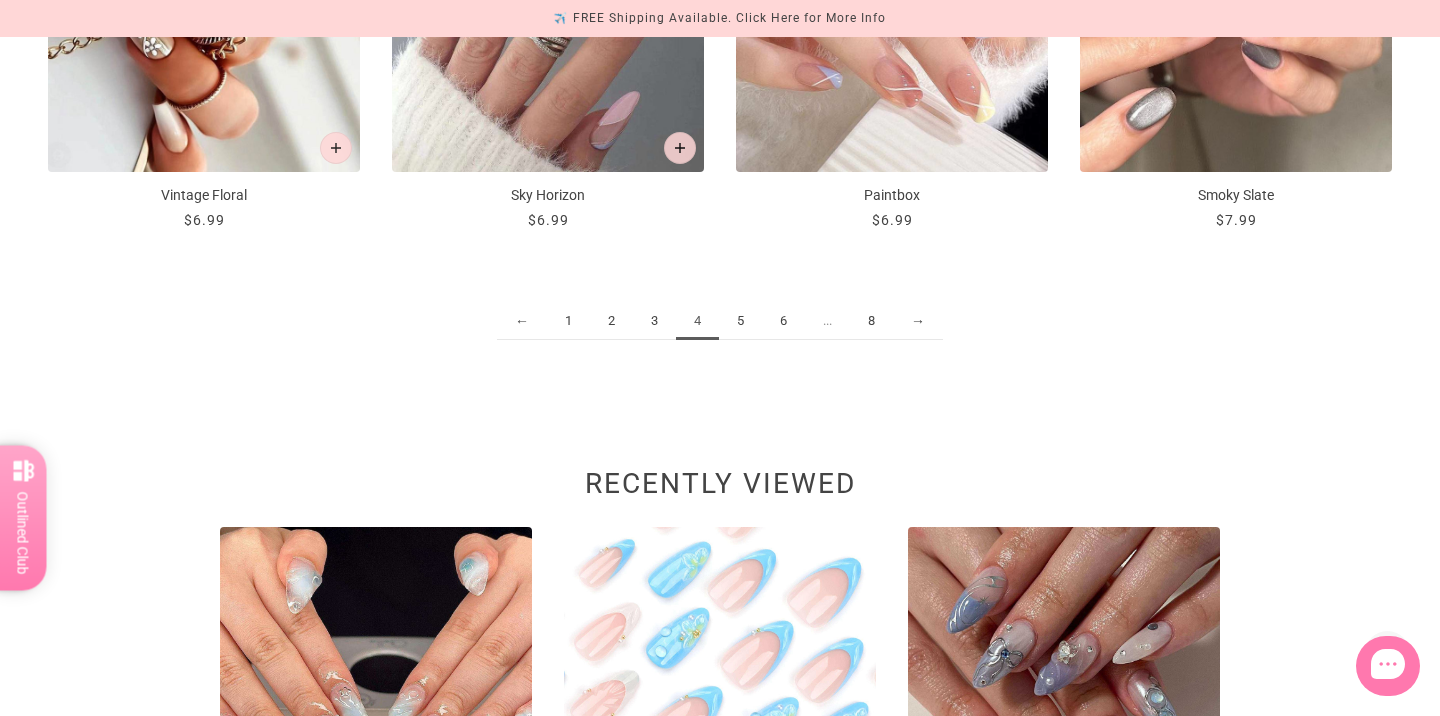 scroll, scrollTop: 2571, scrollLeft: 0, axis: vertical 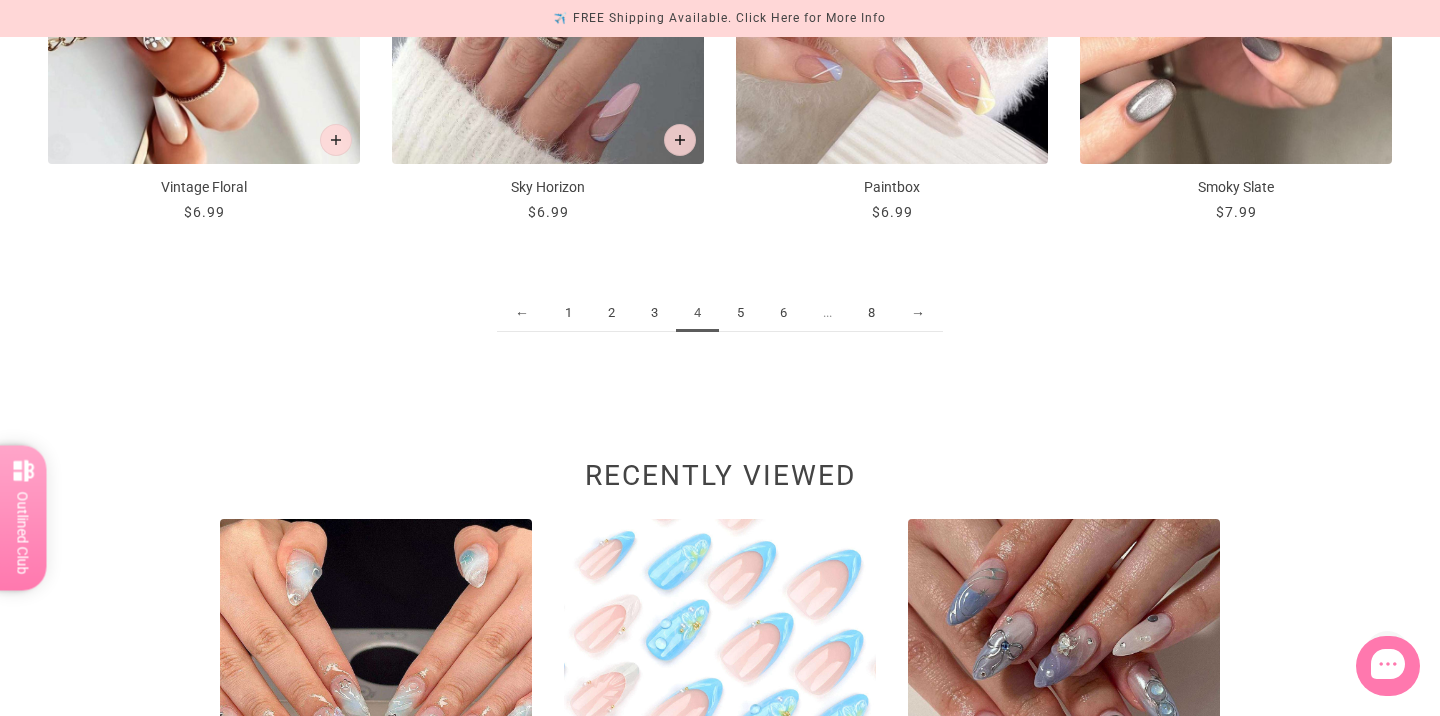 click on "5" at bounding box center [740, 313] 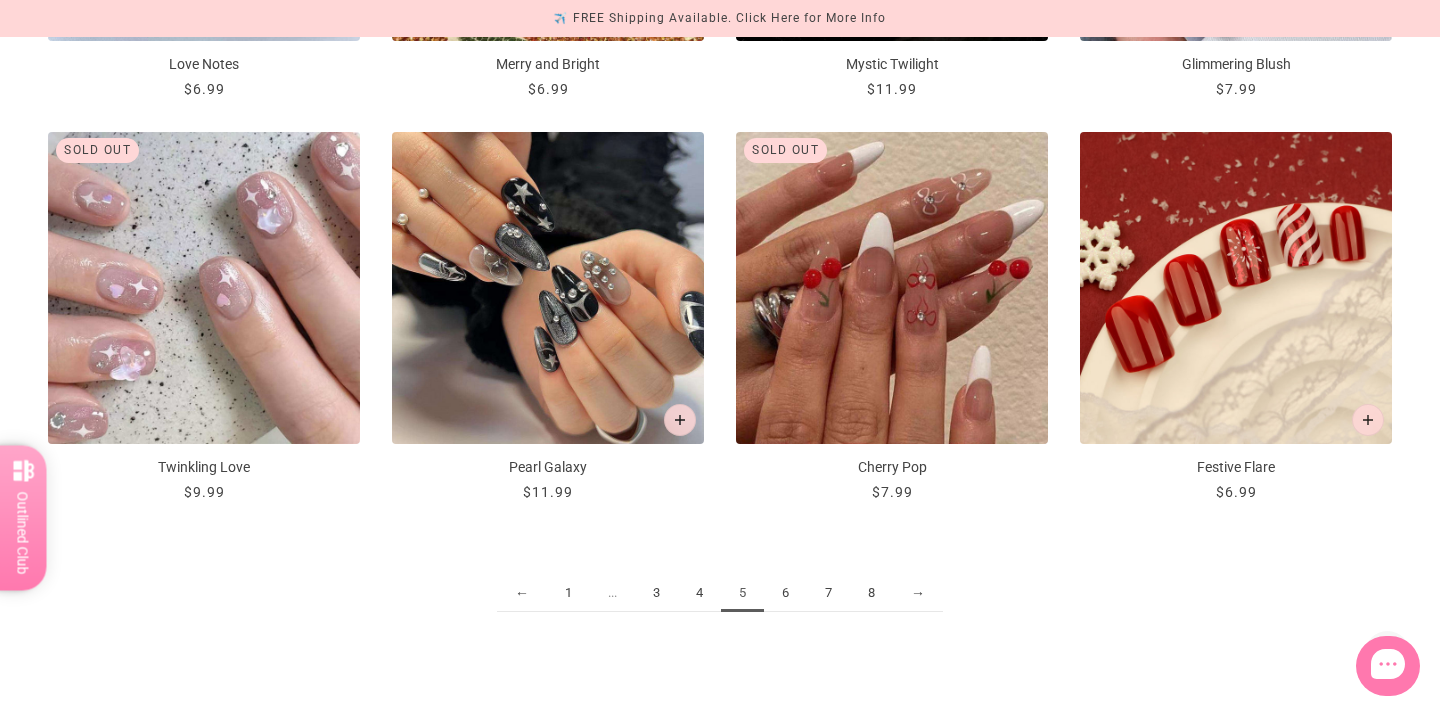 scroll, scrollTop: 2297, scrollLeft: 0, axis: vertical 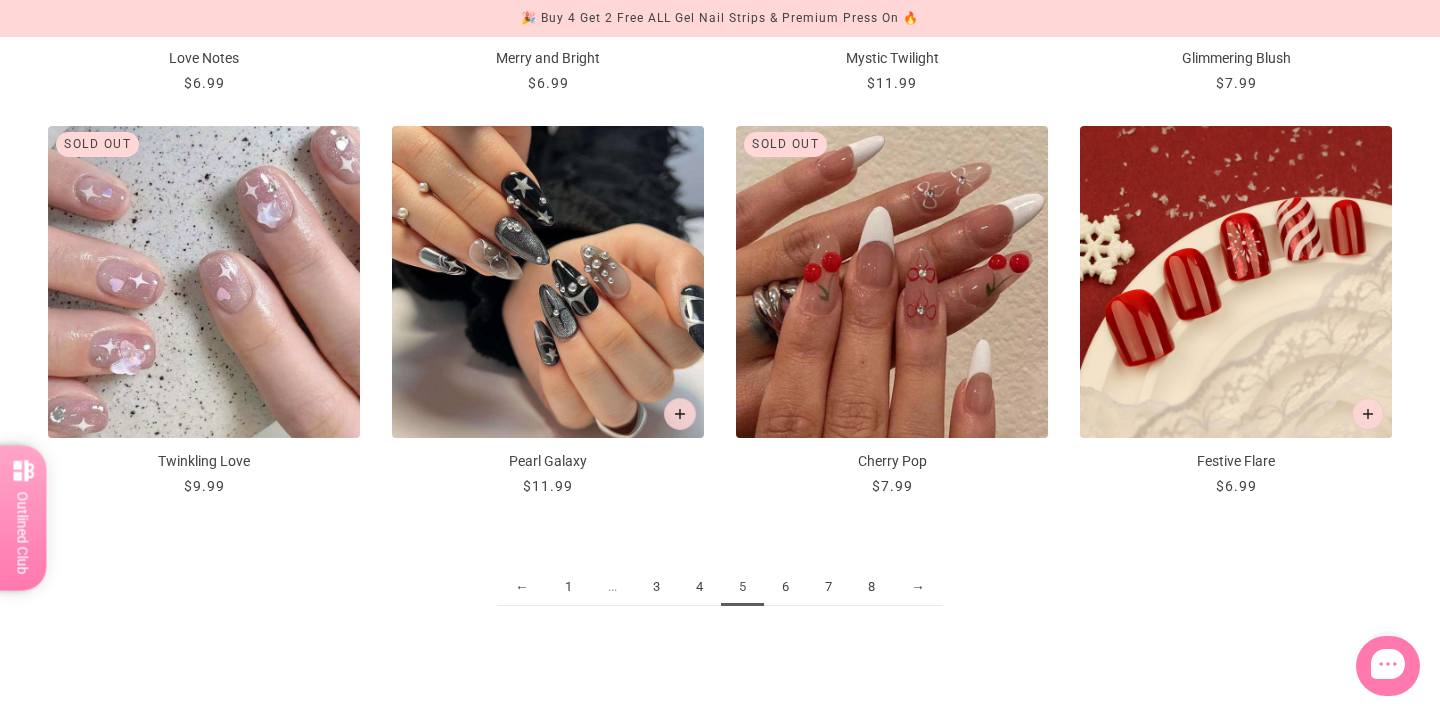 click on "6" at bounding box center (785, 587) 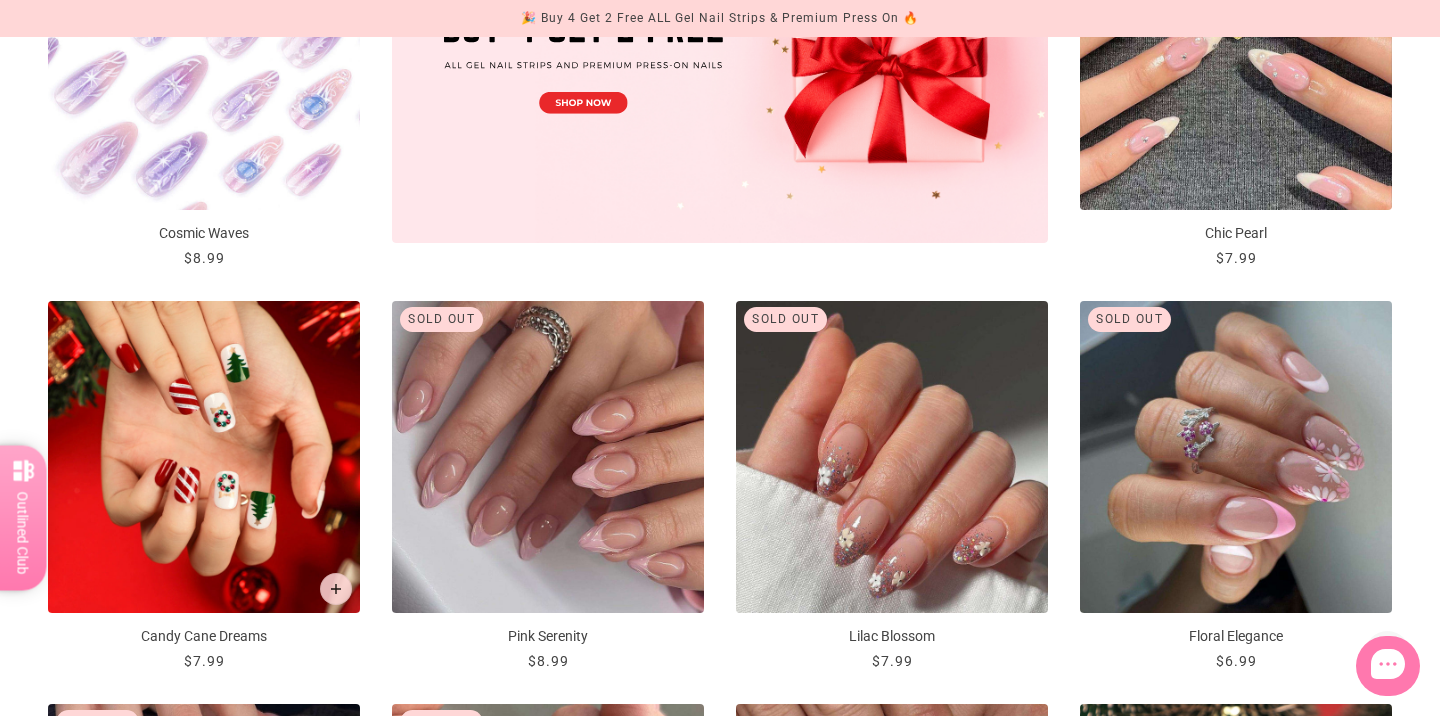 scroll, scrollTop: 914, scrollLeft: 0, axis: vertical 